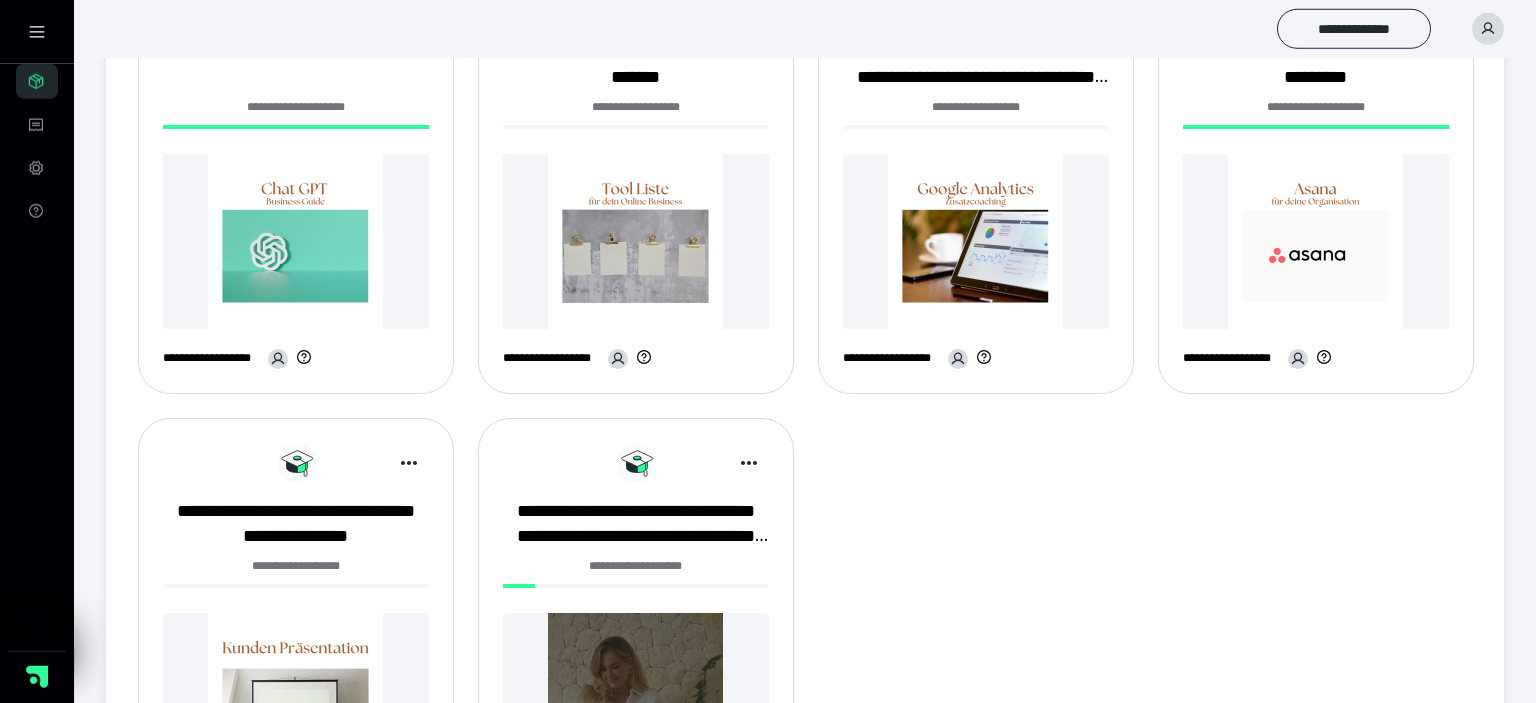scroll, scrollTop: 739, scrollLeft: 0, axis: vertical 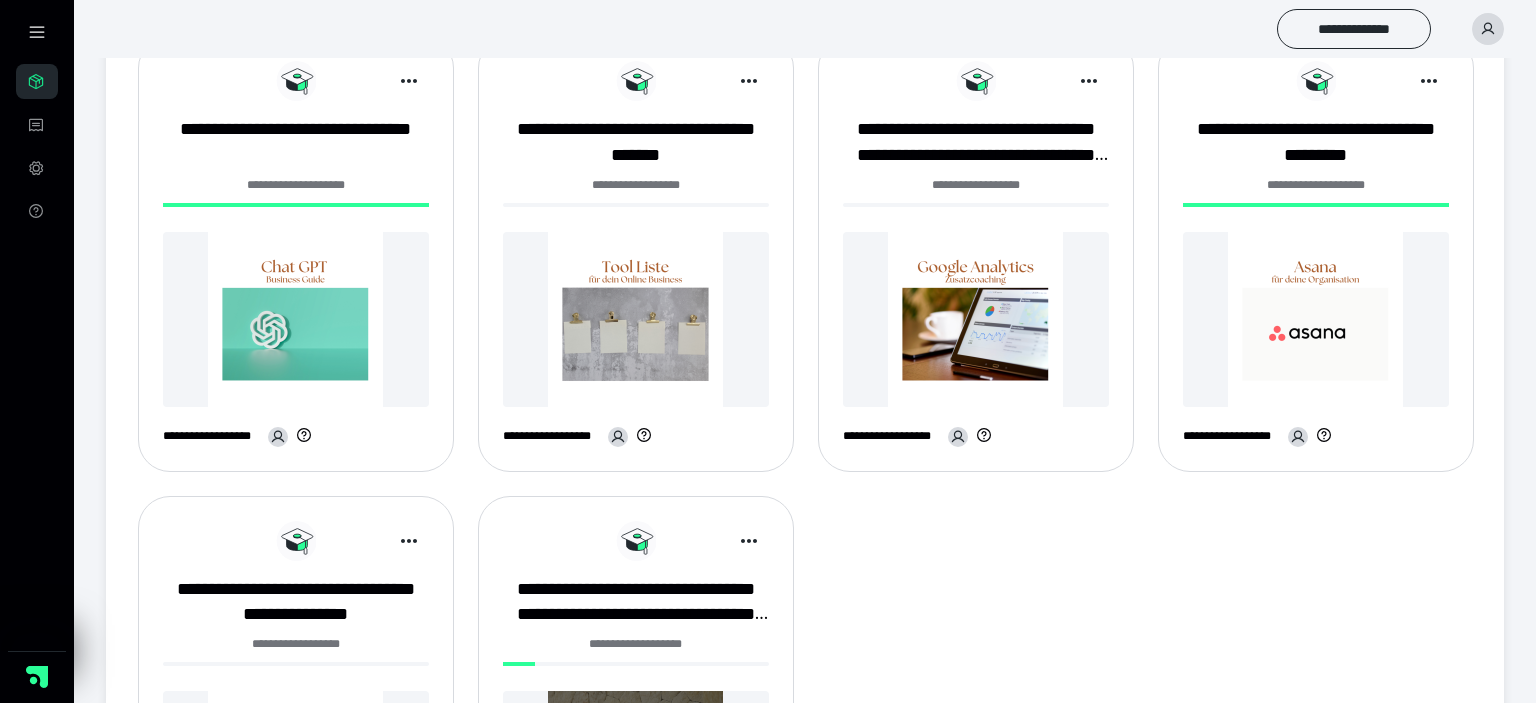 click at bounding box center (636, 319) 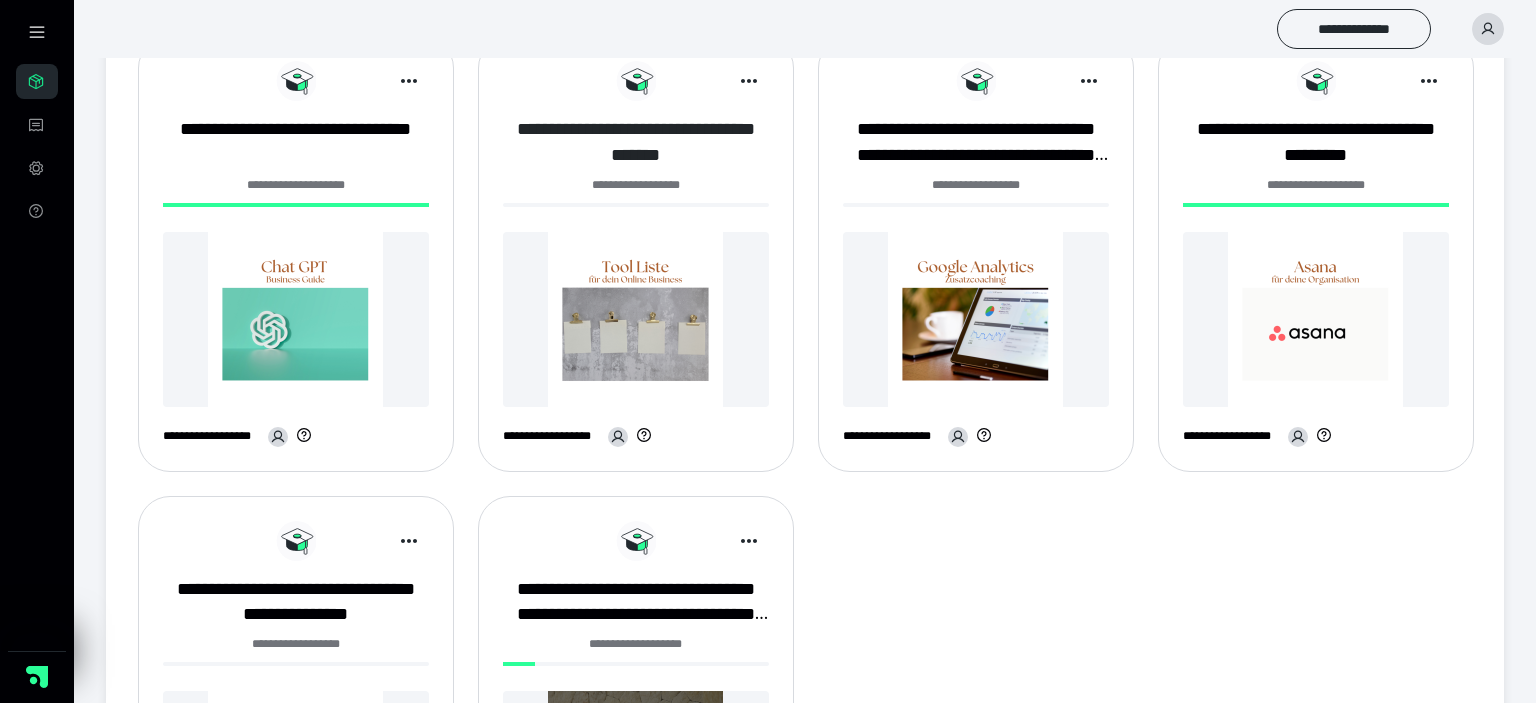 click on "**********" at bounding box center [636, 142] 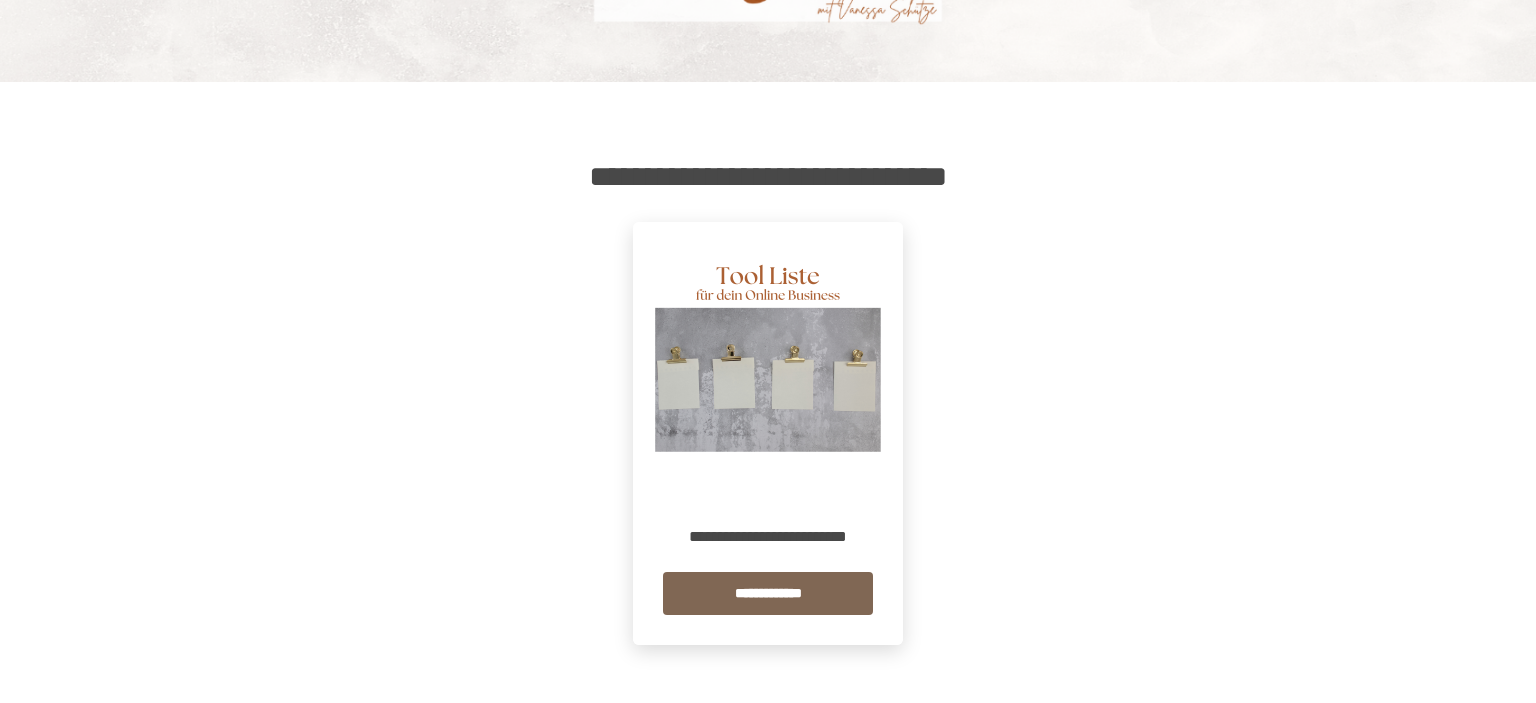 scroll, scrollTop: 200, scrollLeft: 0, axis: vertical 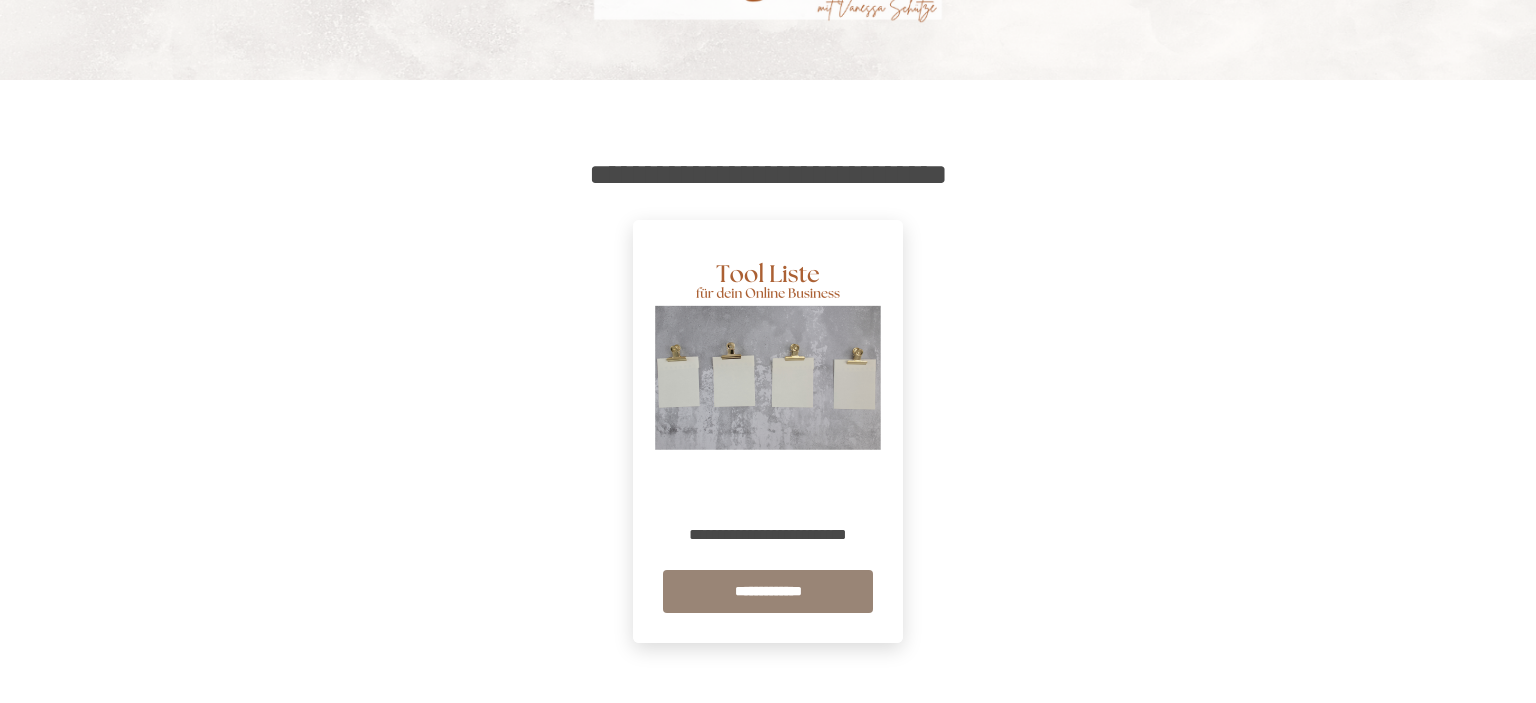 click on "**********" at bounding box center [768, 591] 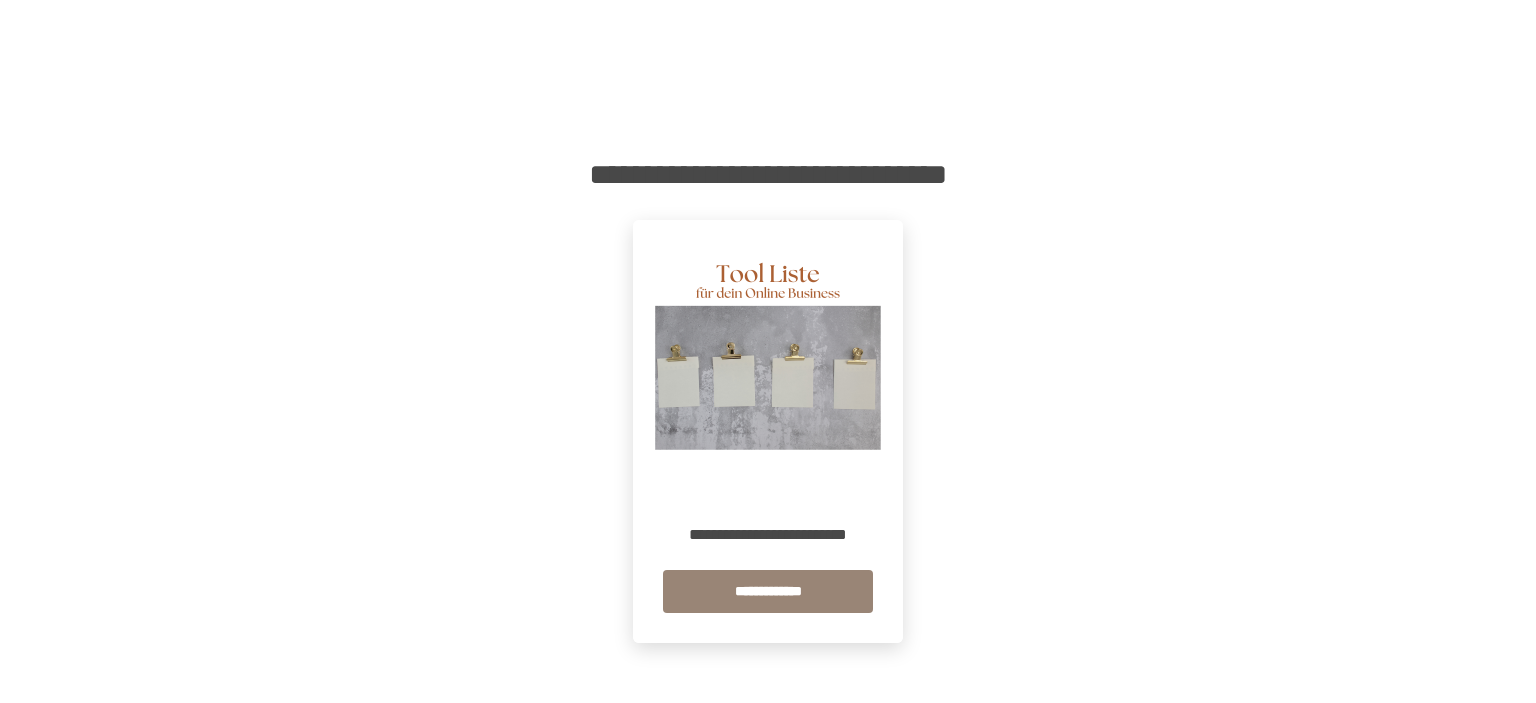 scroll, scrollTop: 0, scrollLeft: 0, axis: both 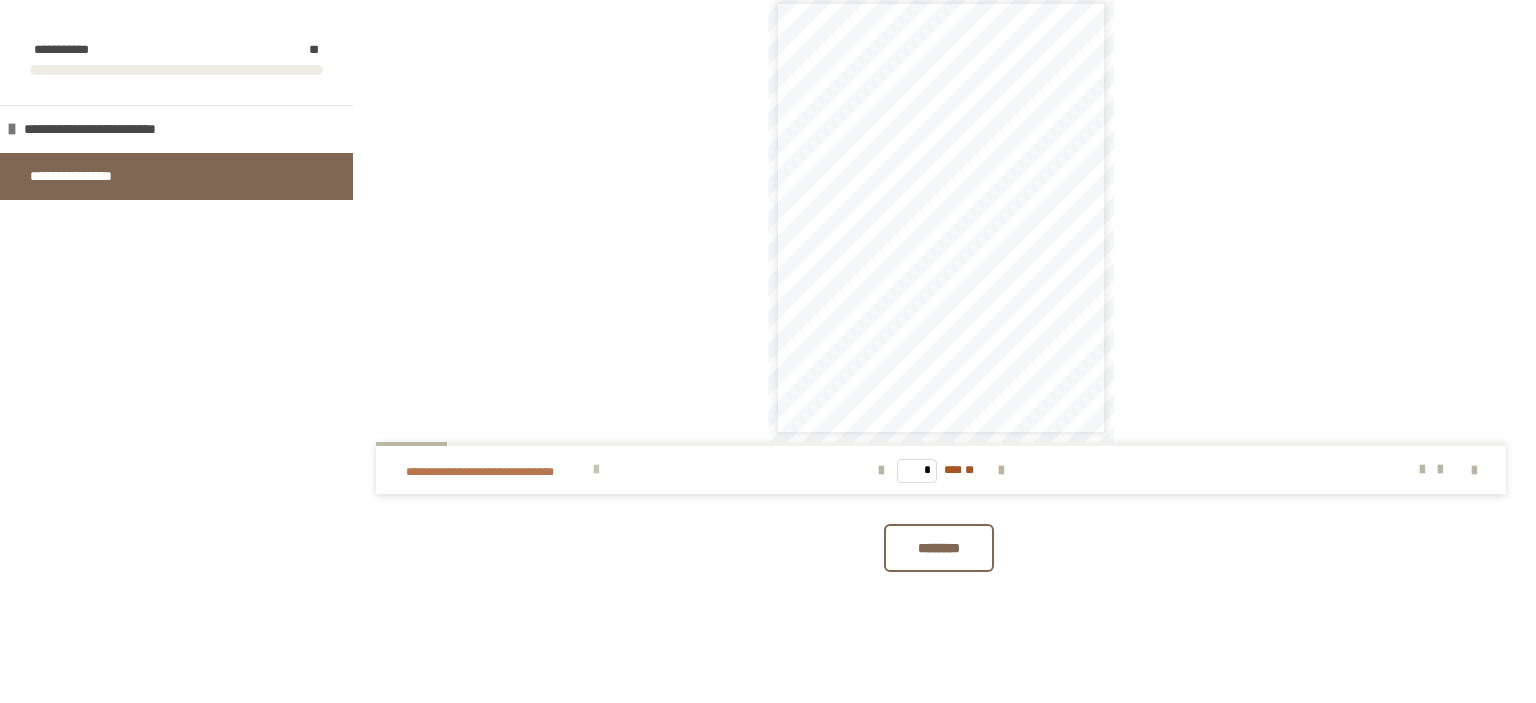 click on "**********" at bounding box center [600, 470] 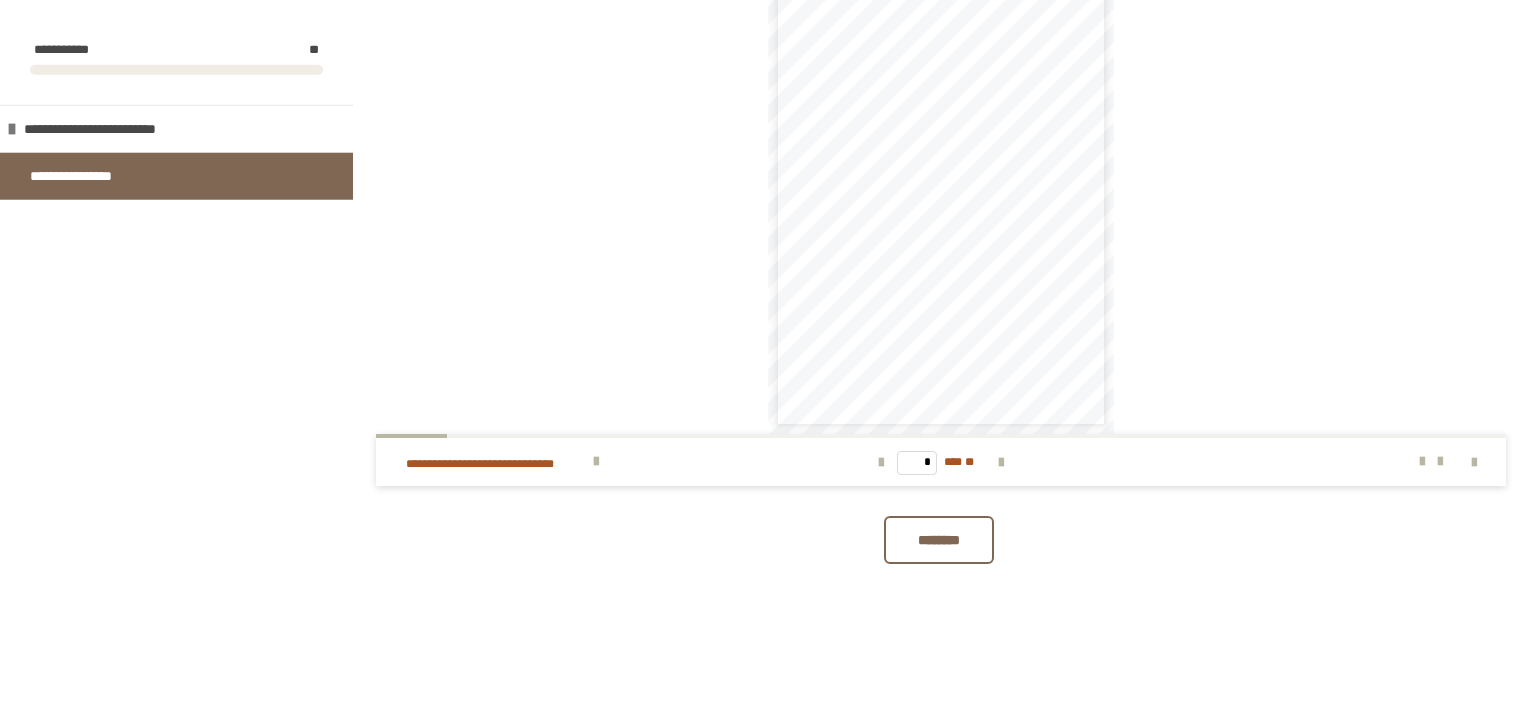 scroll, scrollTop: 340, scrollLeft: 0, axis: vertical 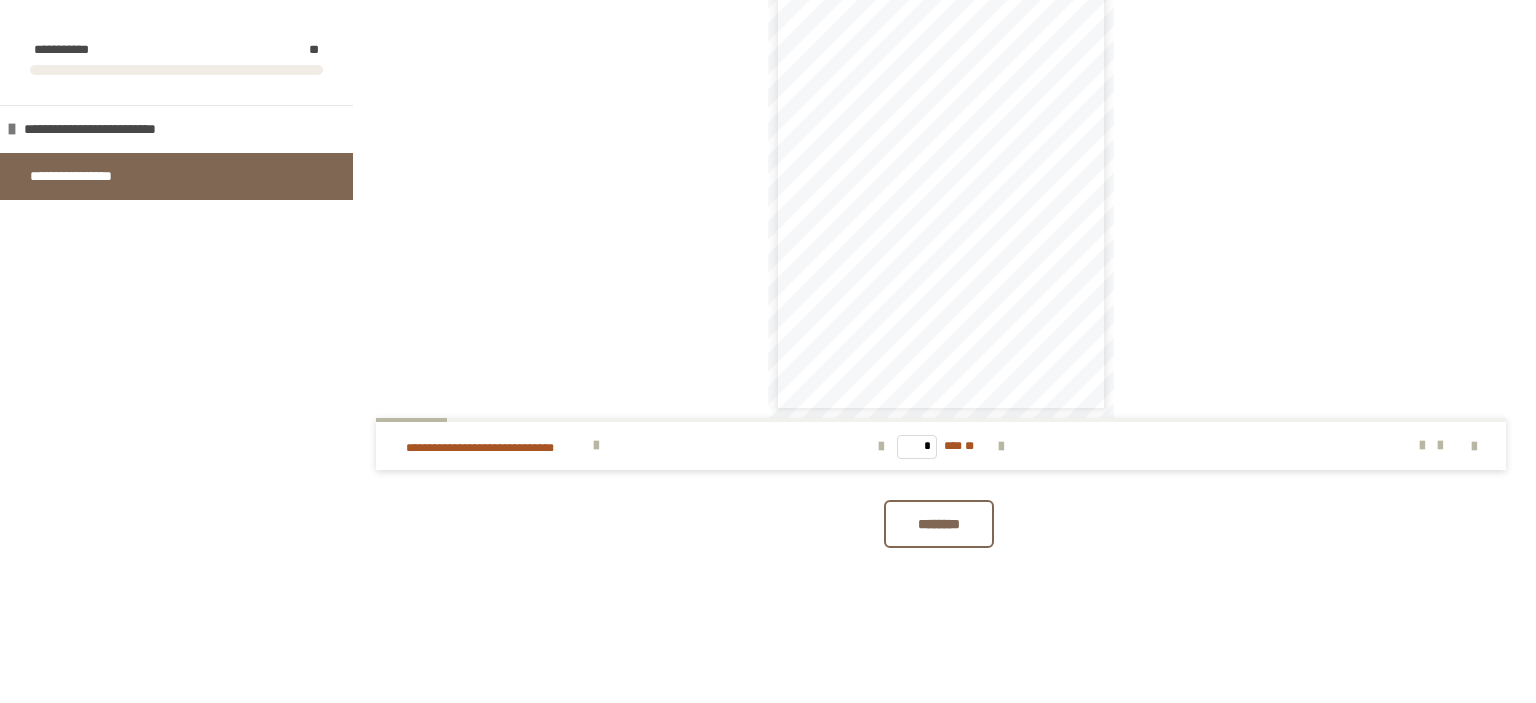 click on "********" at bounding box center [939, 524] 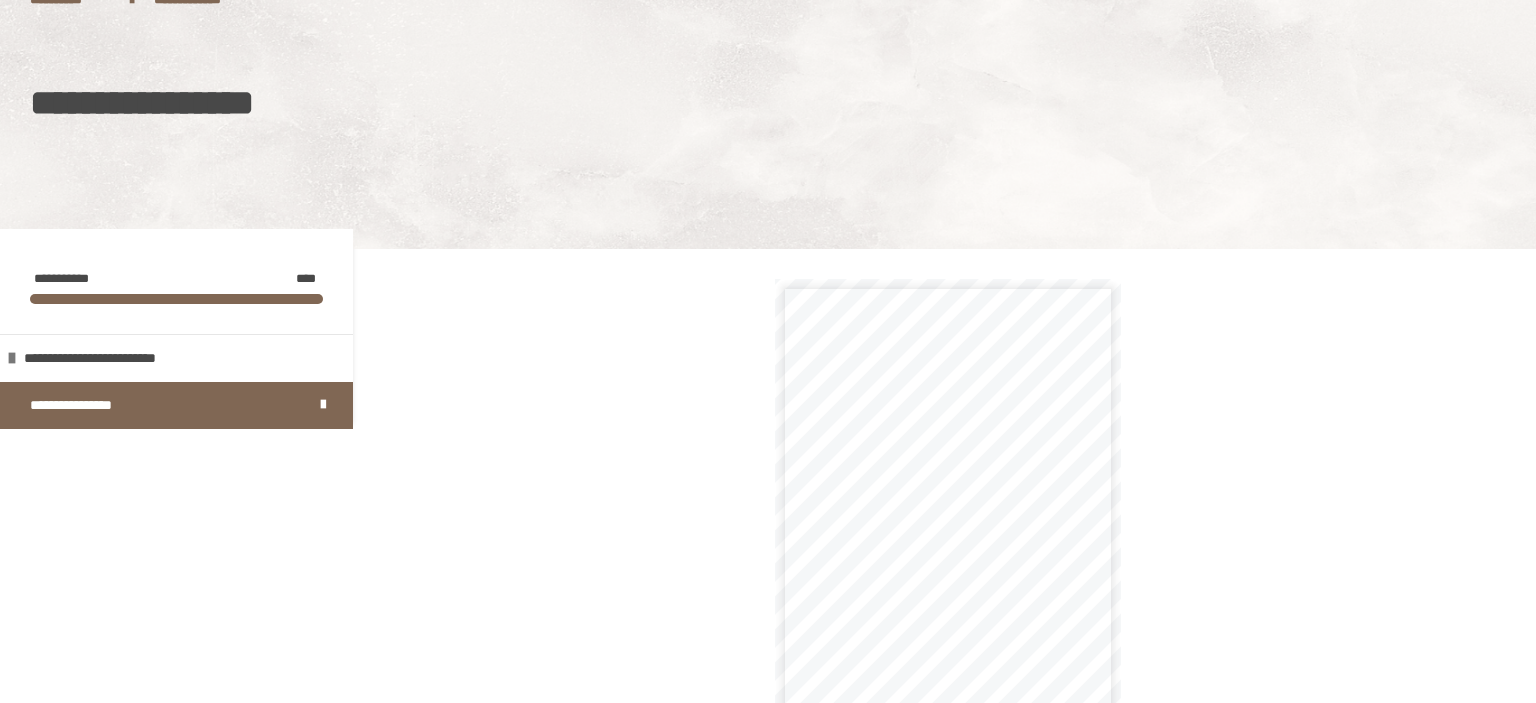 scroll, scrollTop: 23, scrollLeft: 0, axis: vertical 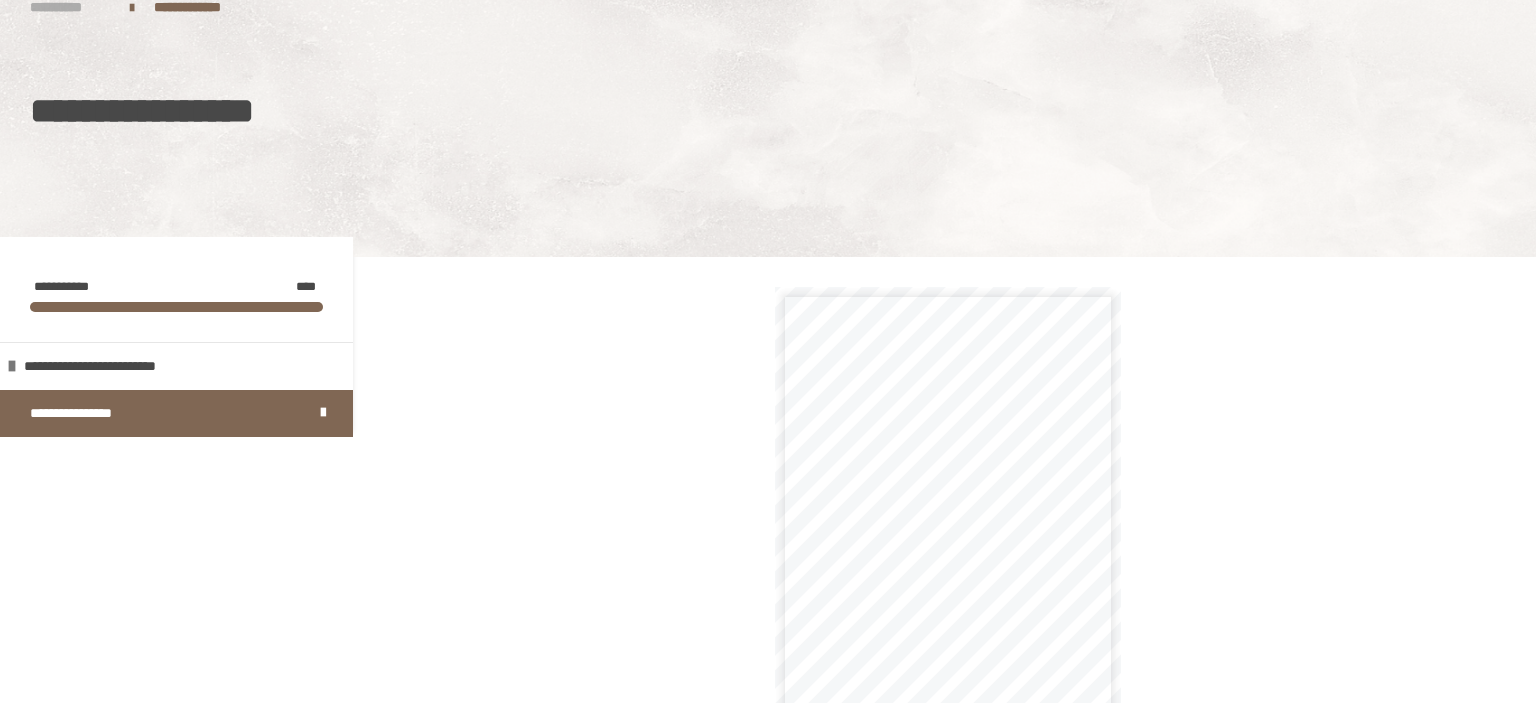 click on "**********" at bounding box center [70, 7] 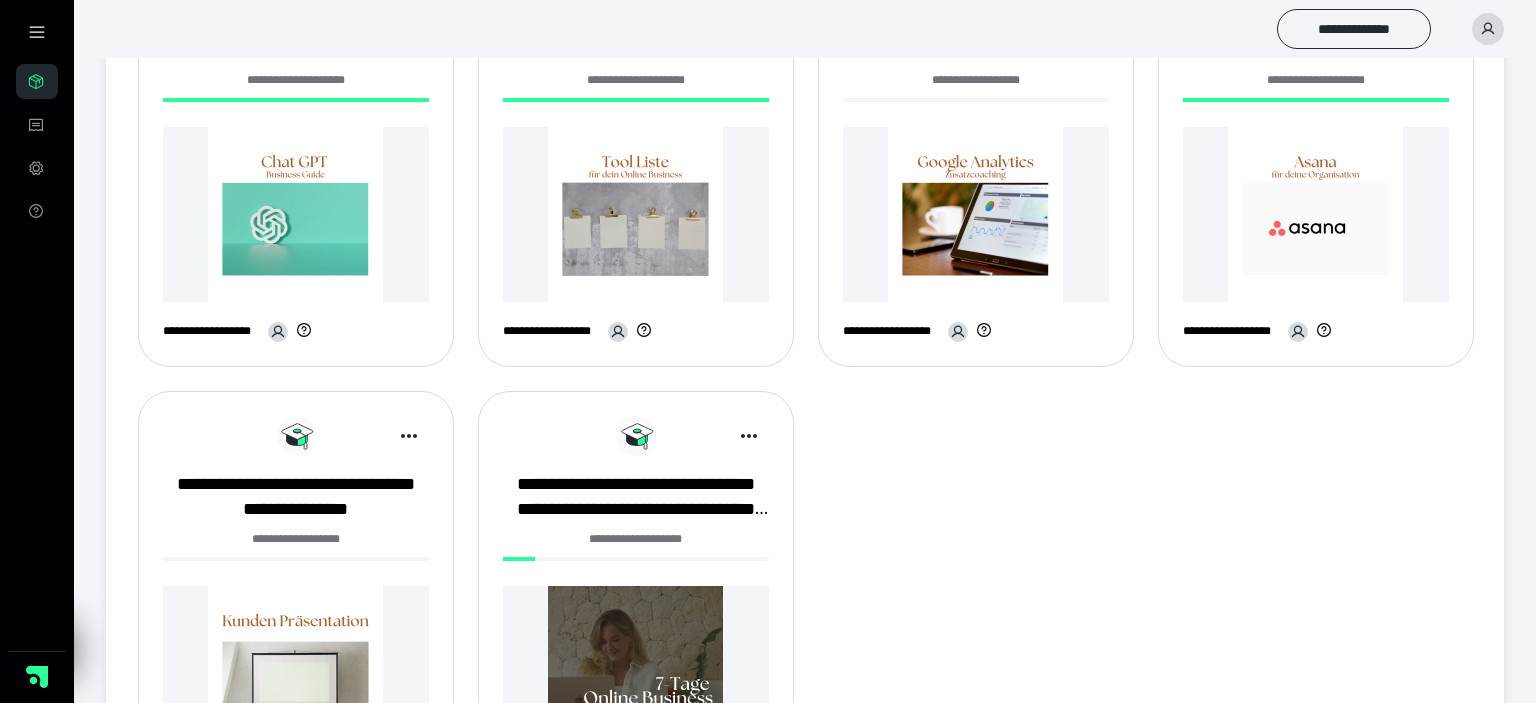 scroll, scrollTop: 1108, scrollLeft: 0, axis: vertical 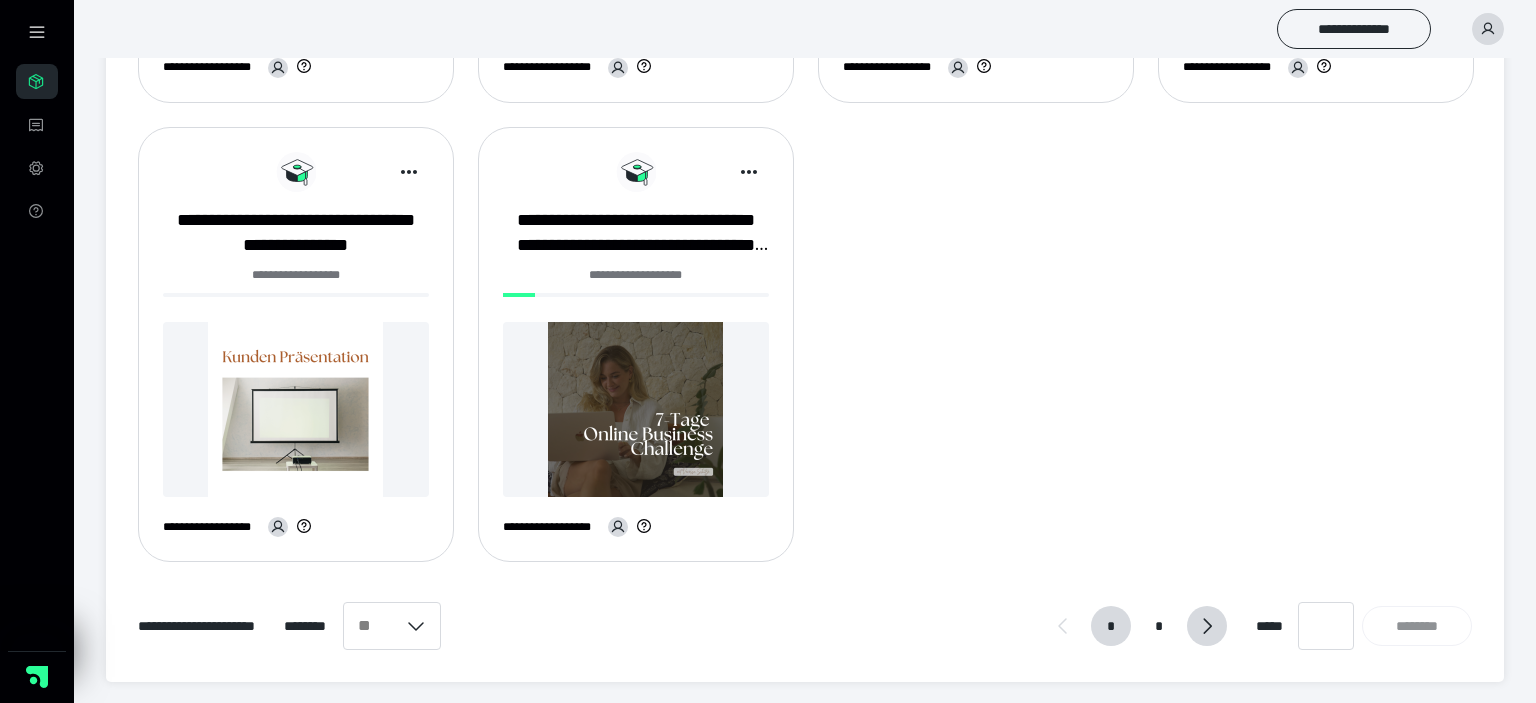 click 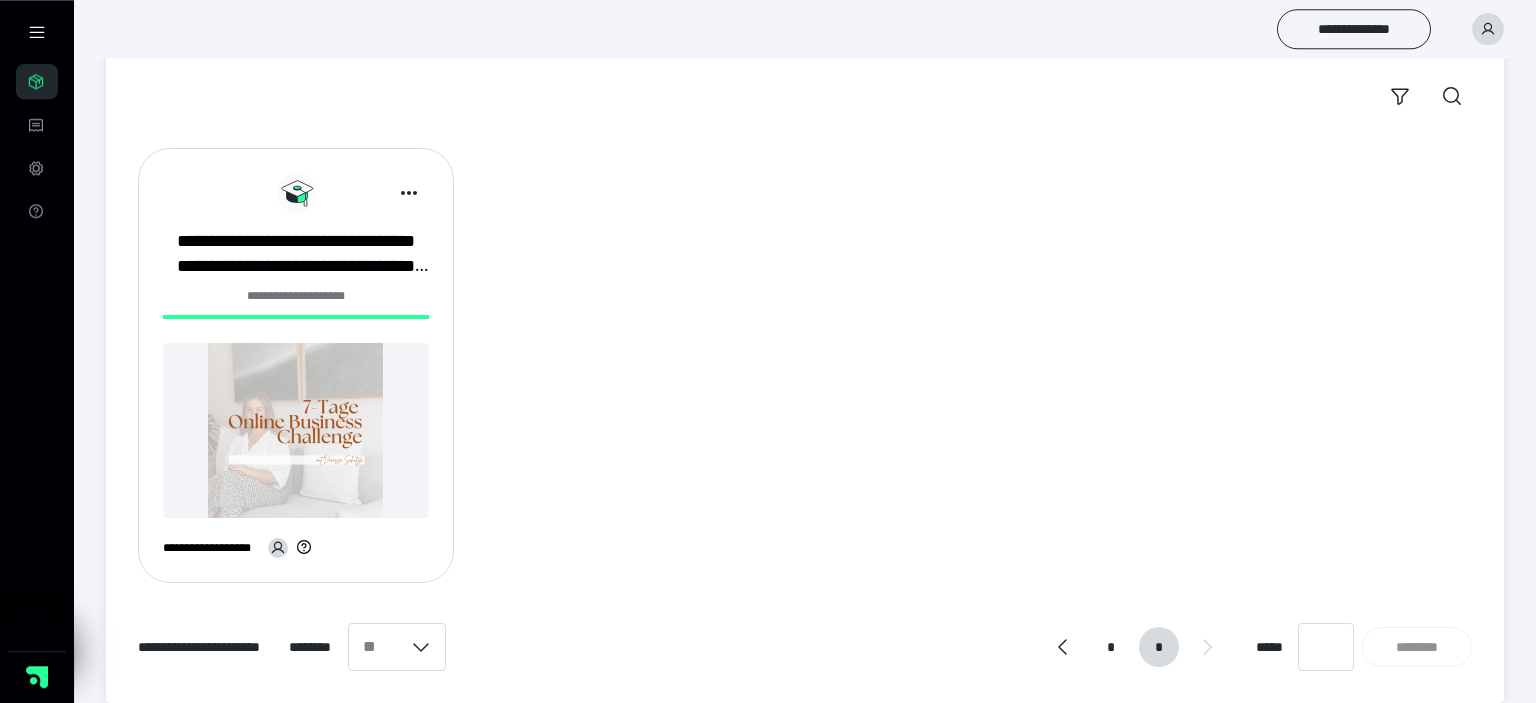 scroll, scrollTop: 191, scrollLeft: 0, axis: vertical 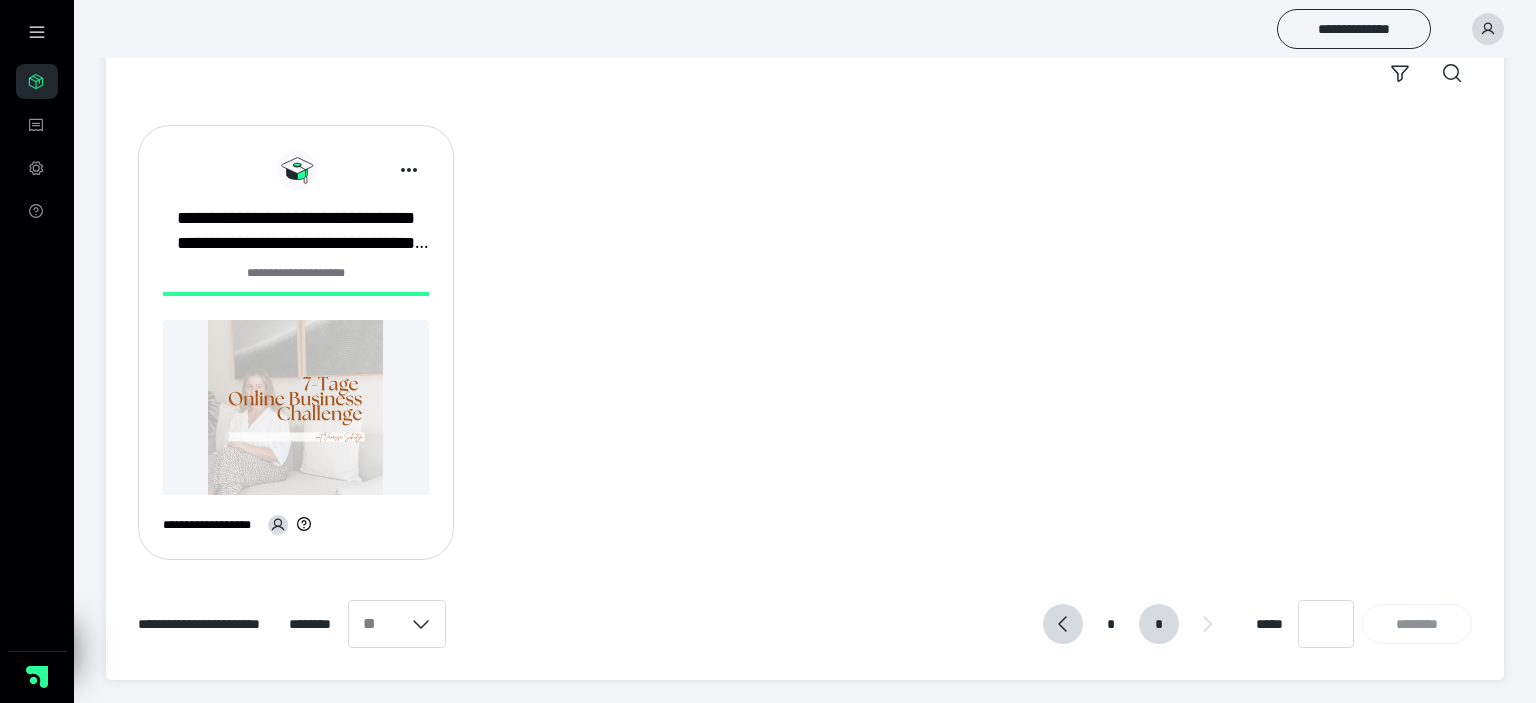 click 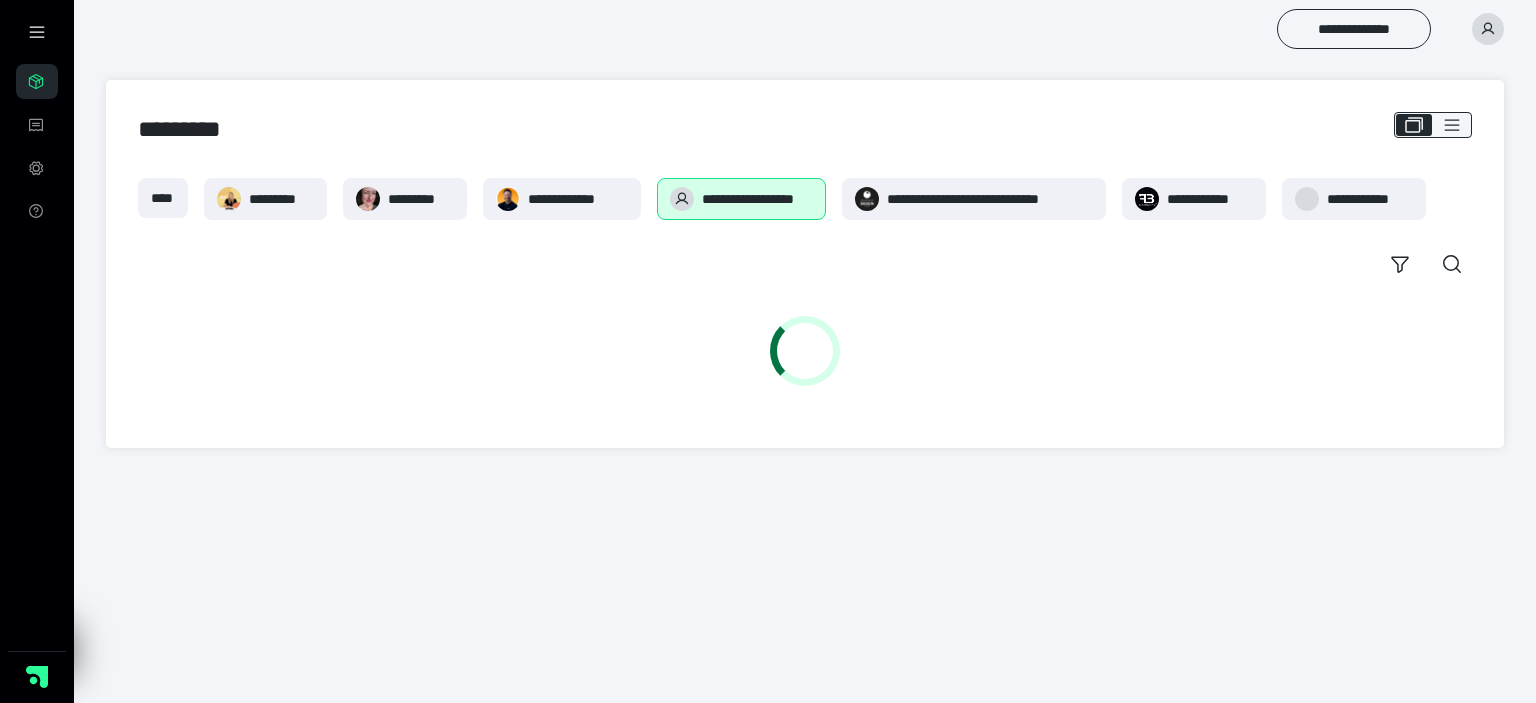 scroll, scrollTop: 0, scrollLeft: 0, axis: both 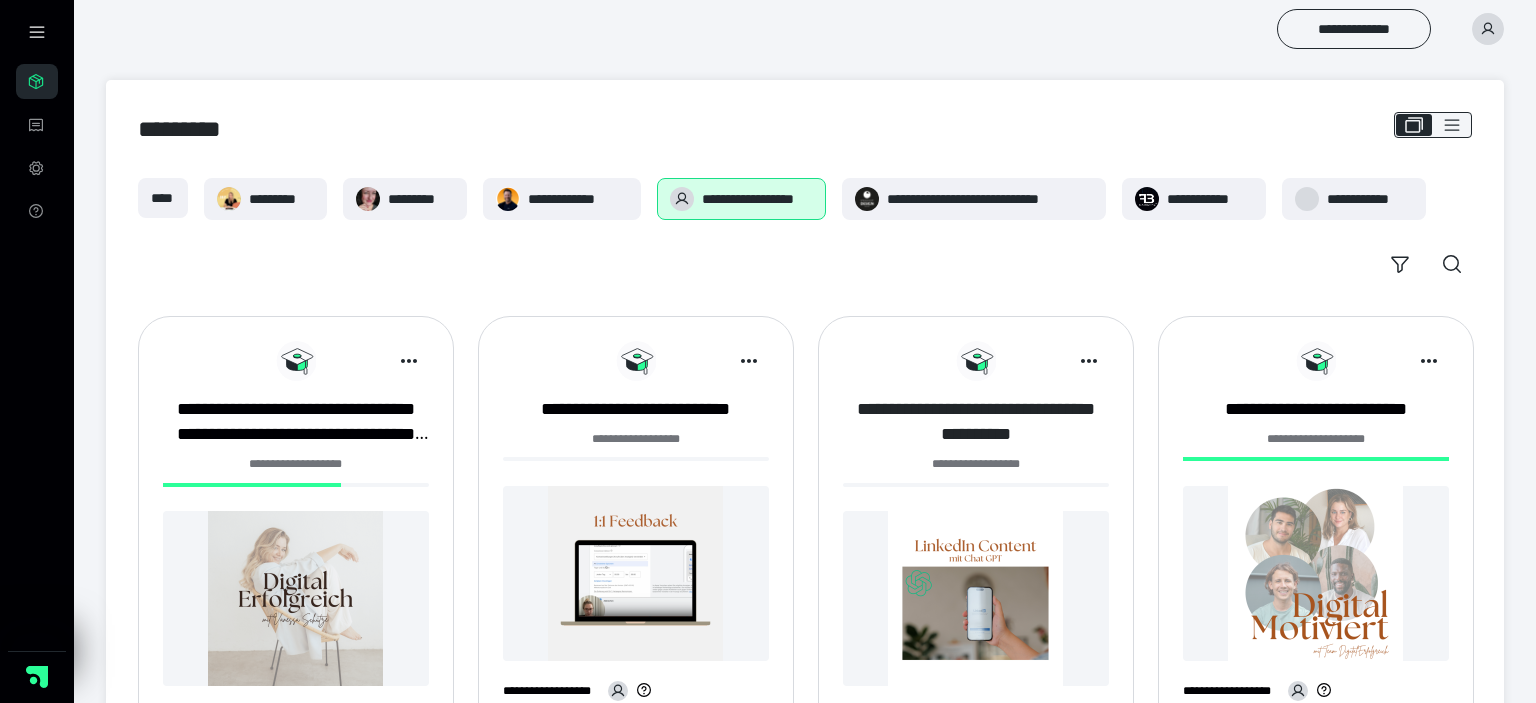 click on "**********" at bounding box center (976, 422) 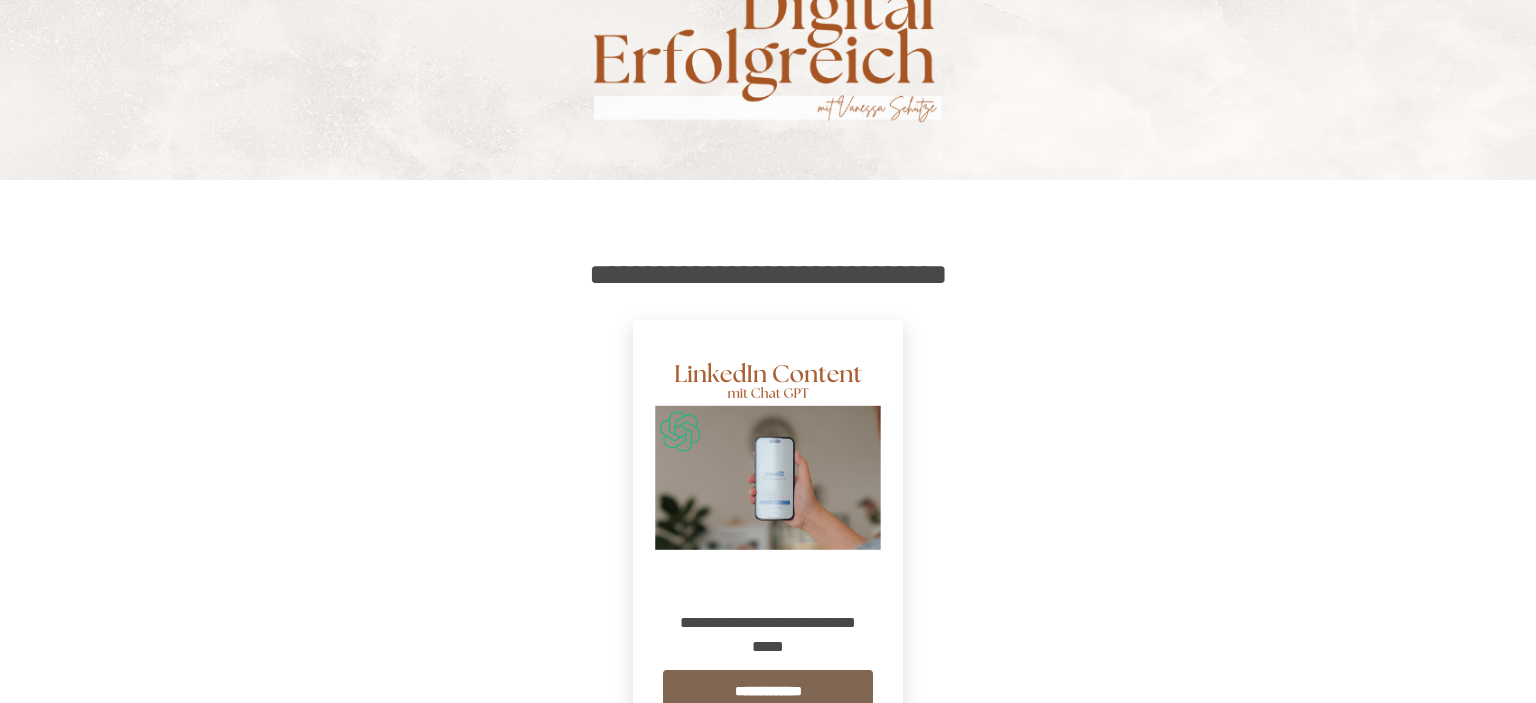 scroll, scrollTop: 200, scrollLeft: 0, axis: vertical 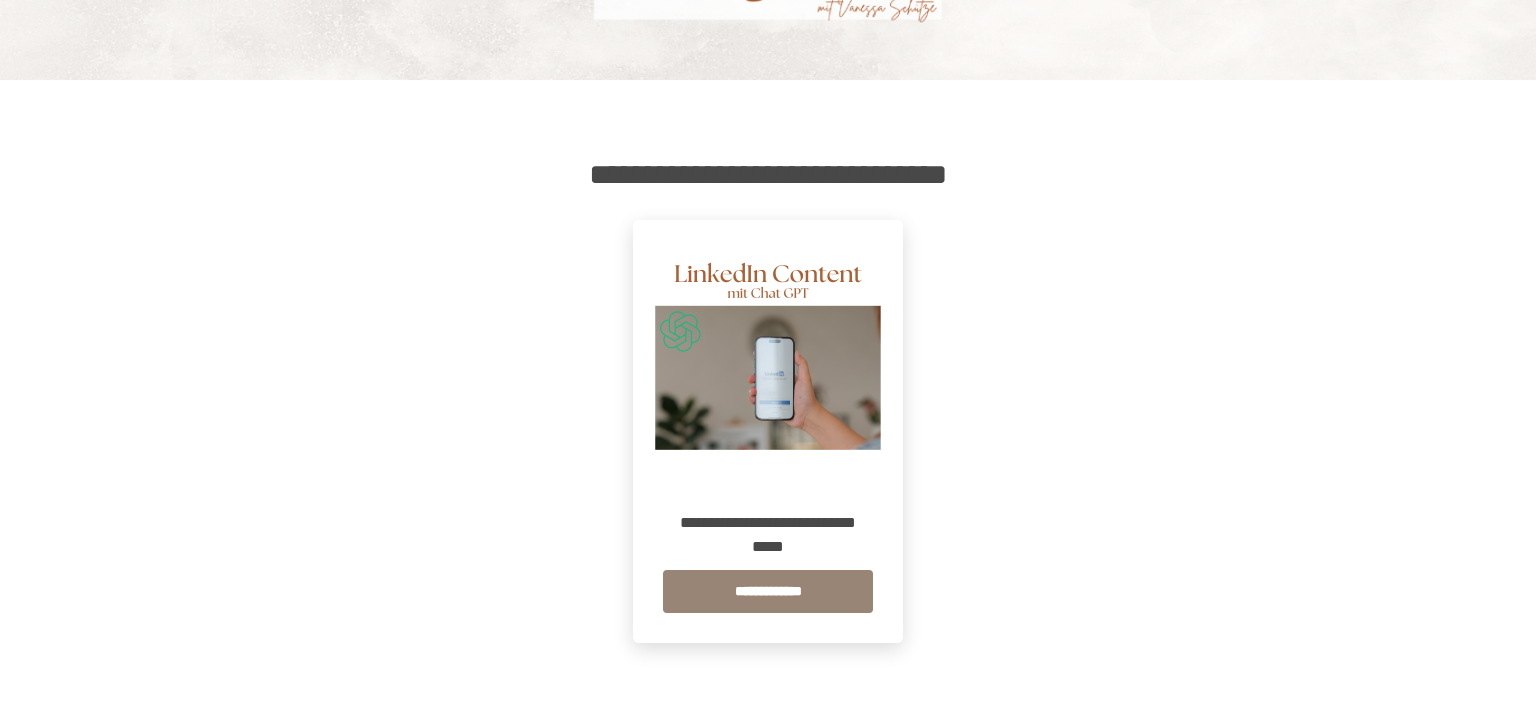click on "**********" at bounding box center (768, 591) 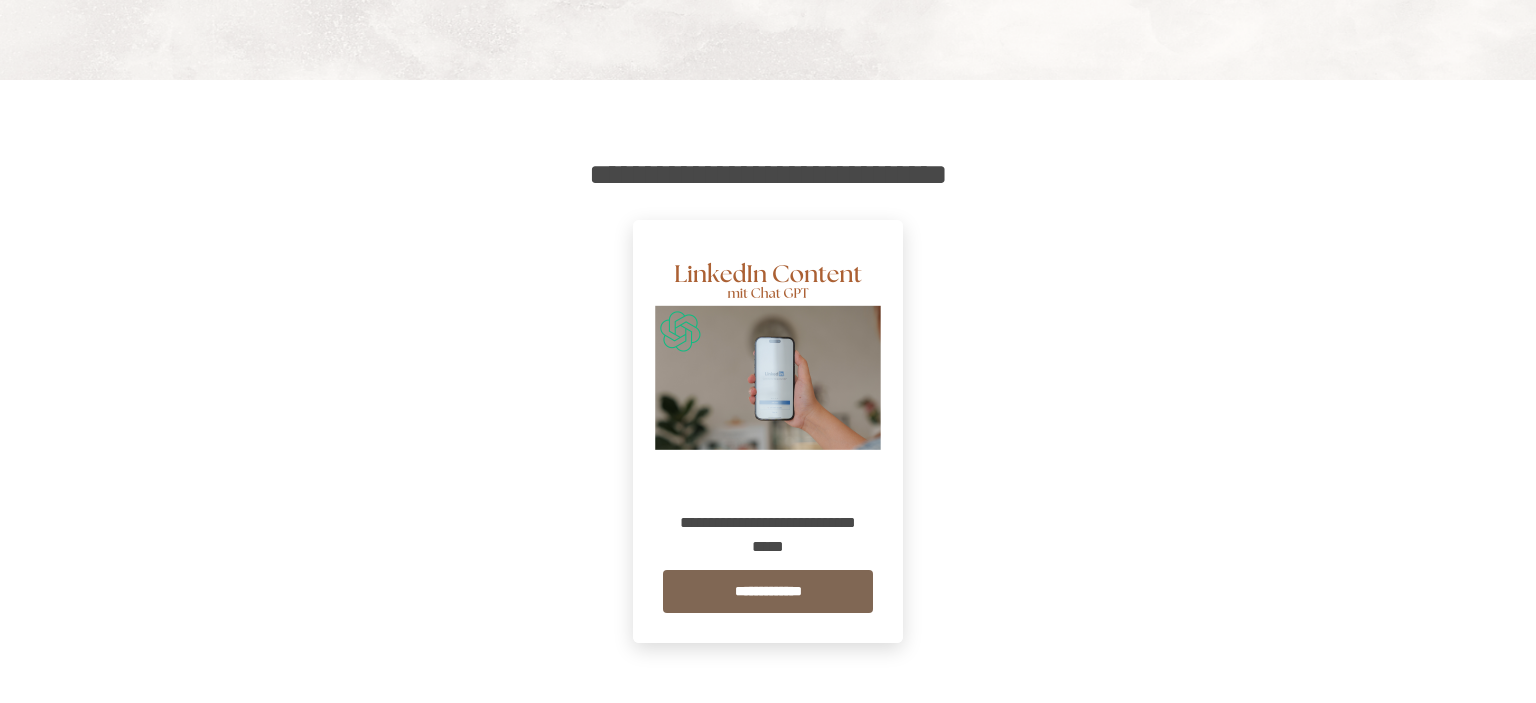 scroll, scrollTop: 0, scrollLeft: 0, axis: both 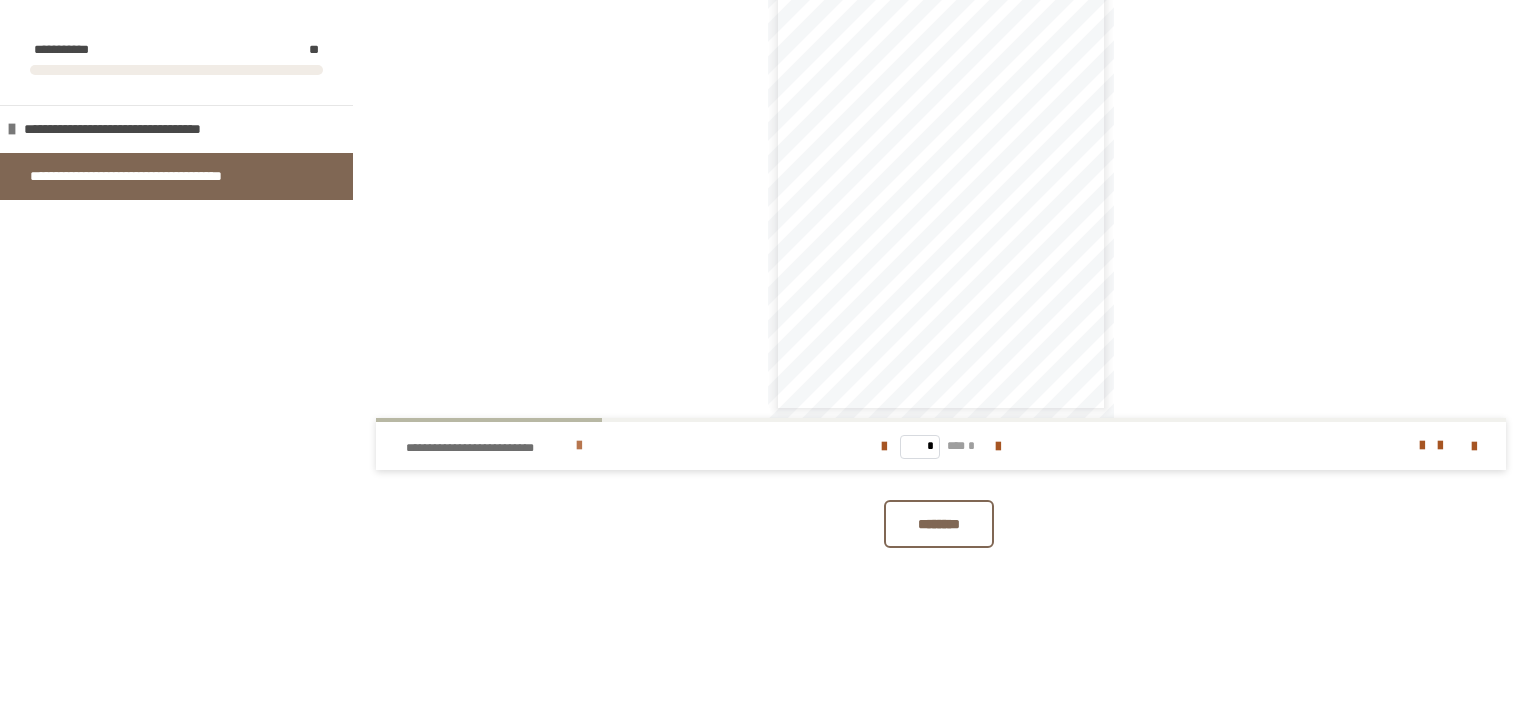 click at bounding box center [579, 446] 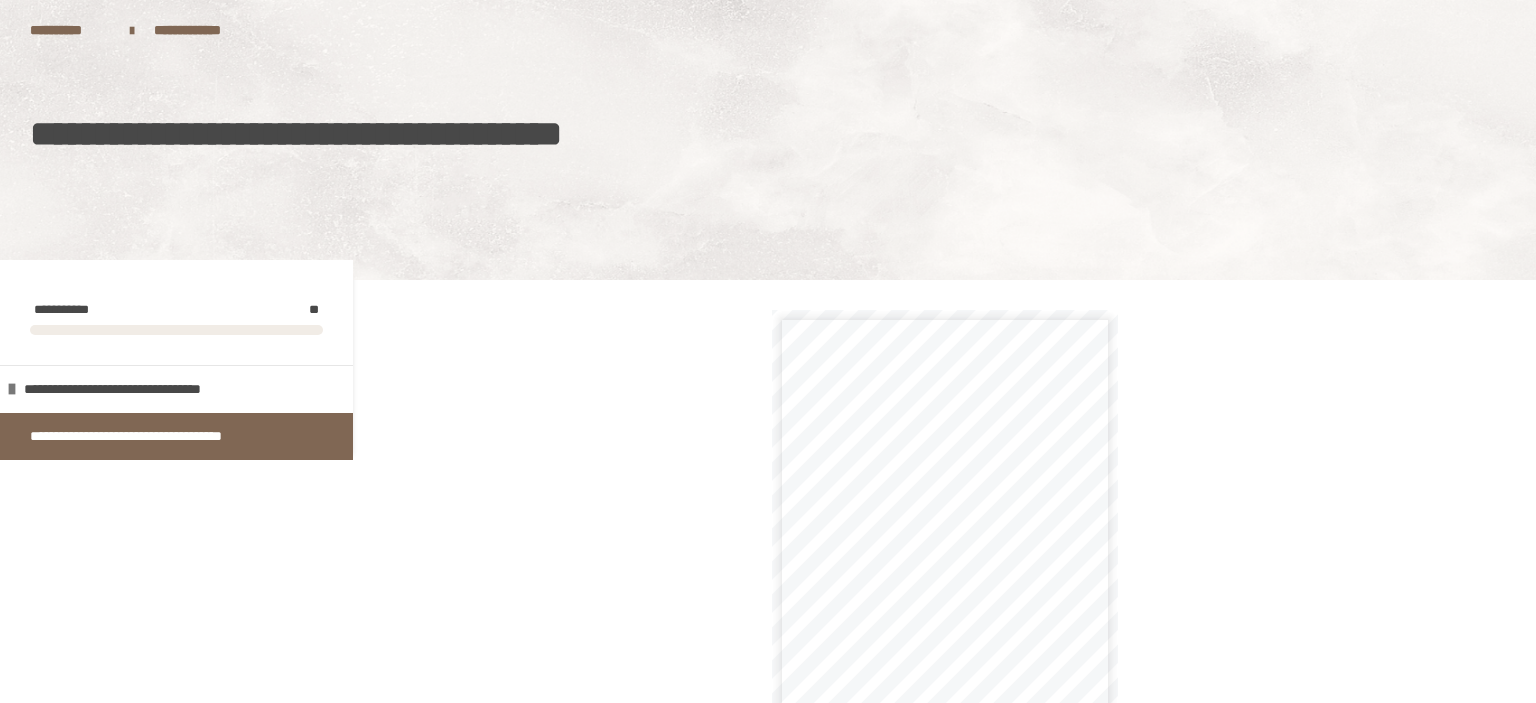 scroll, scrollTop: 340, scrollLeft: 0, axis: vertical 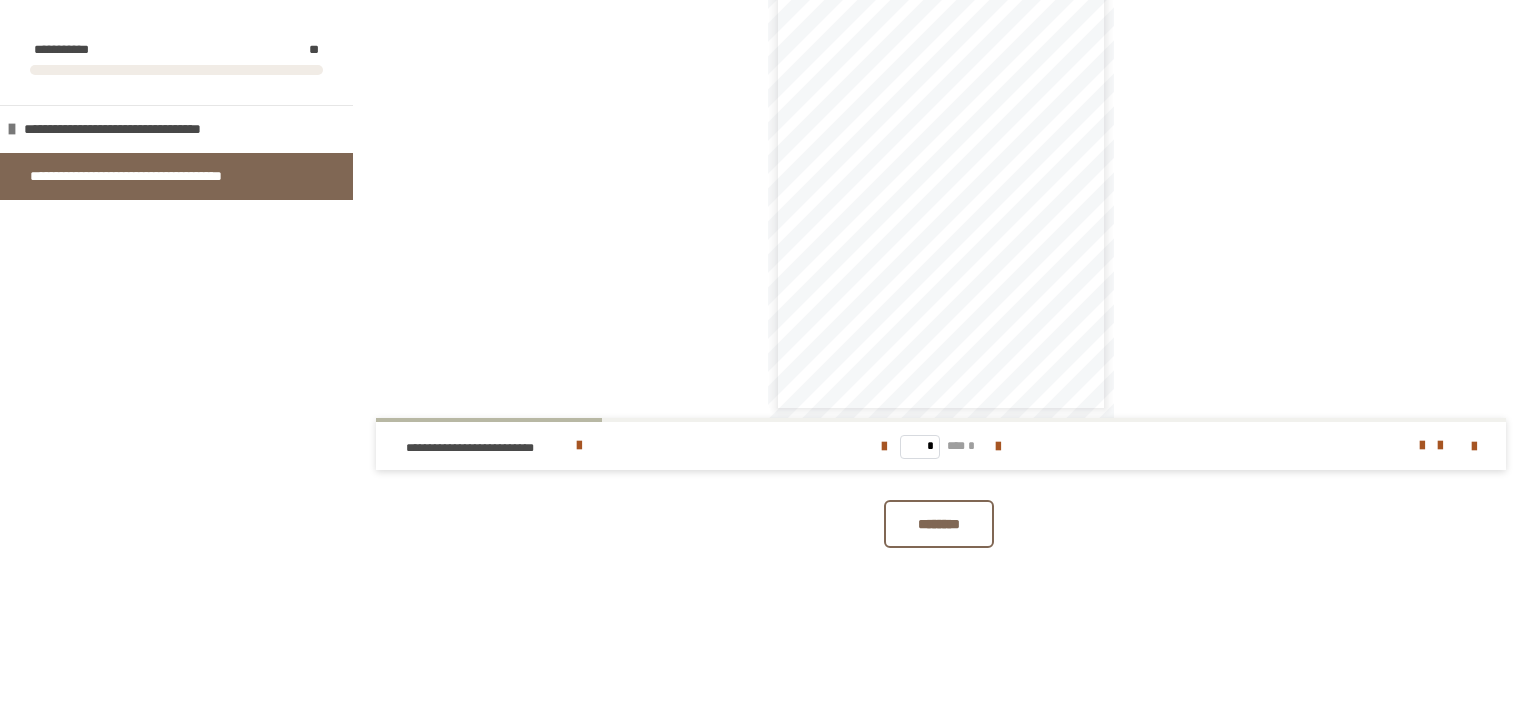 click on "********" at bounding box center [939, 524] 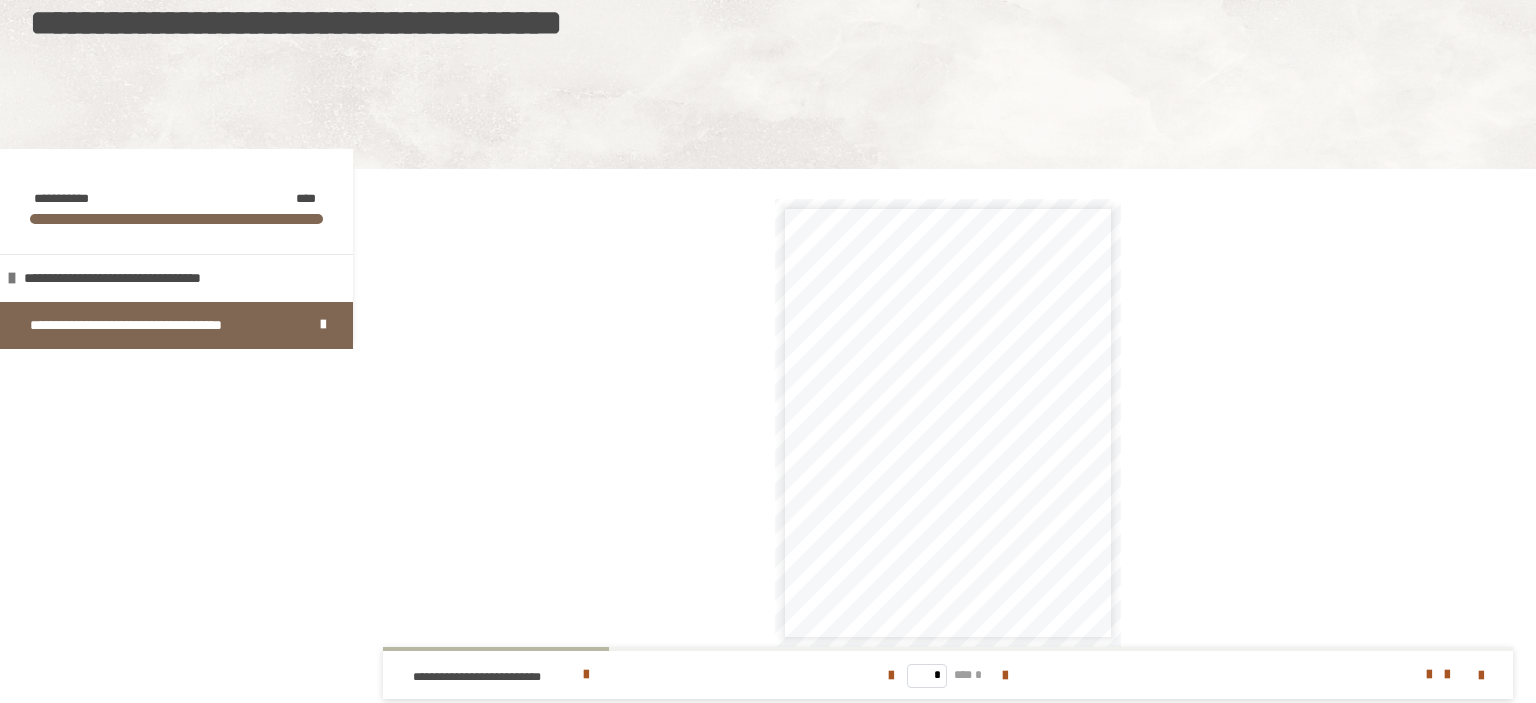 scroll, scrollTop: 23, scrollLeft: 0, axis: vertical 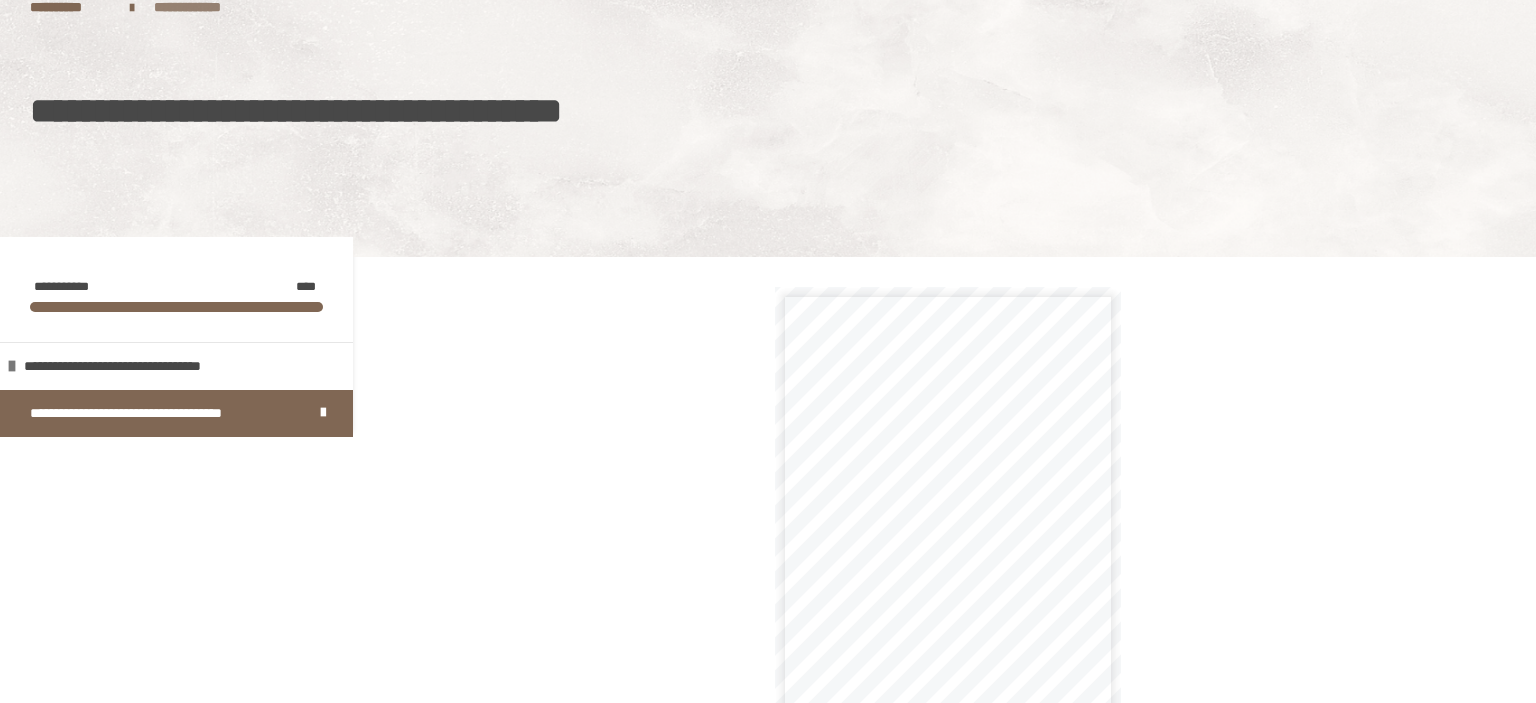 click on "**********" at bounding box center [203, 7] 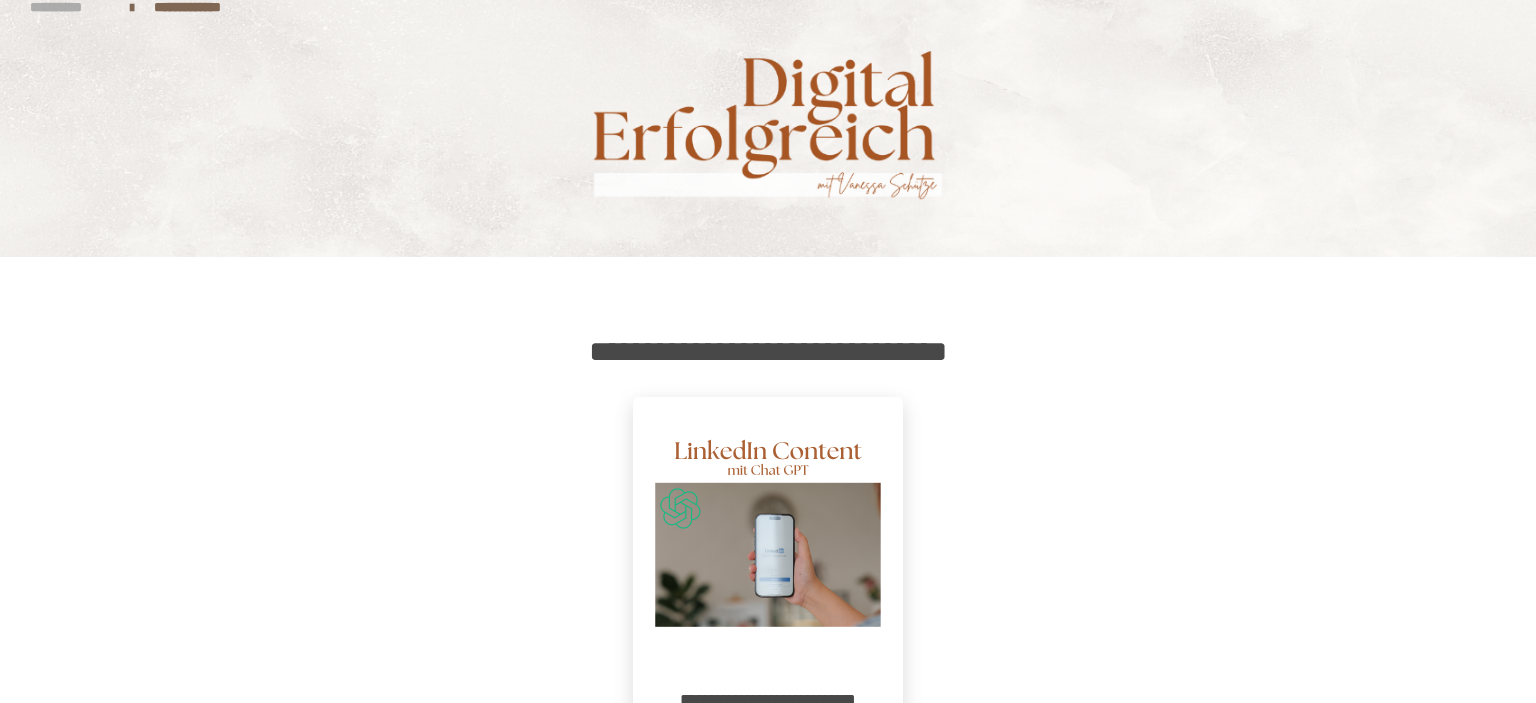 click on "**********" at bounding box center (70, 7) 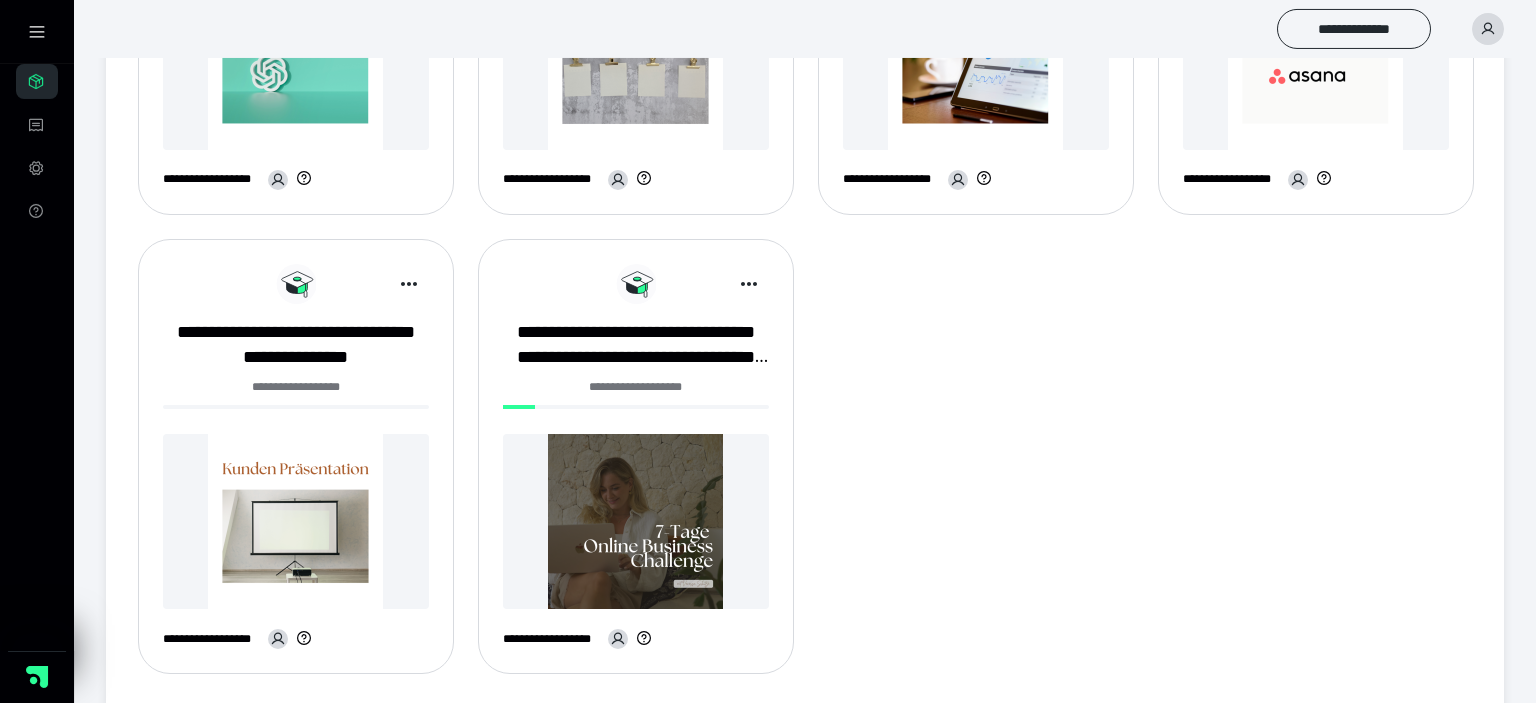 scroll, scrollTop: 1056, scrollLeft: 0, axis: vertical 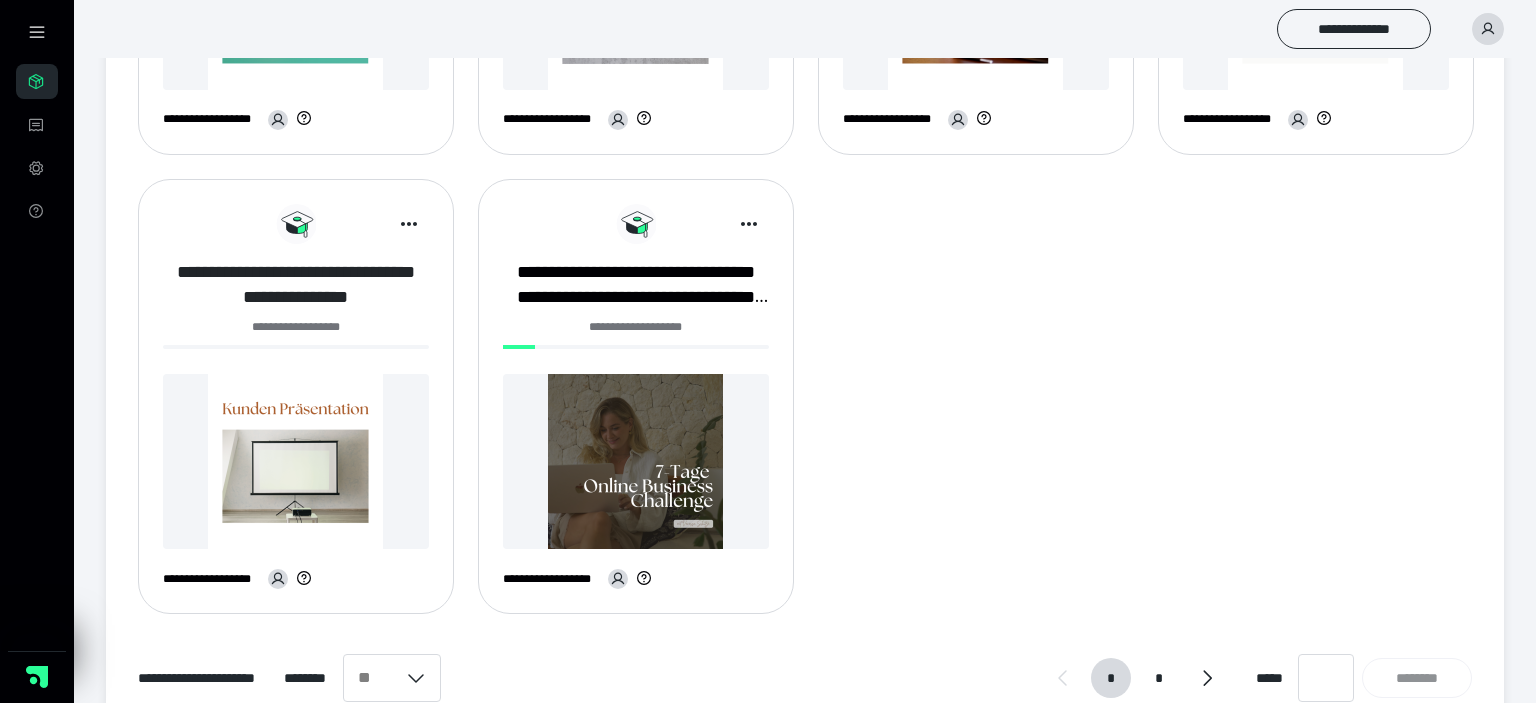 click on "**********" at bounding box center (296, 285) 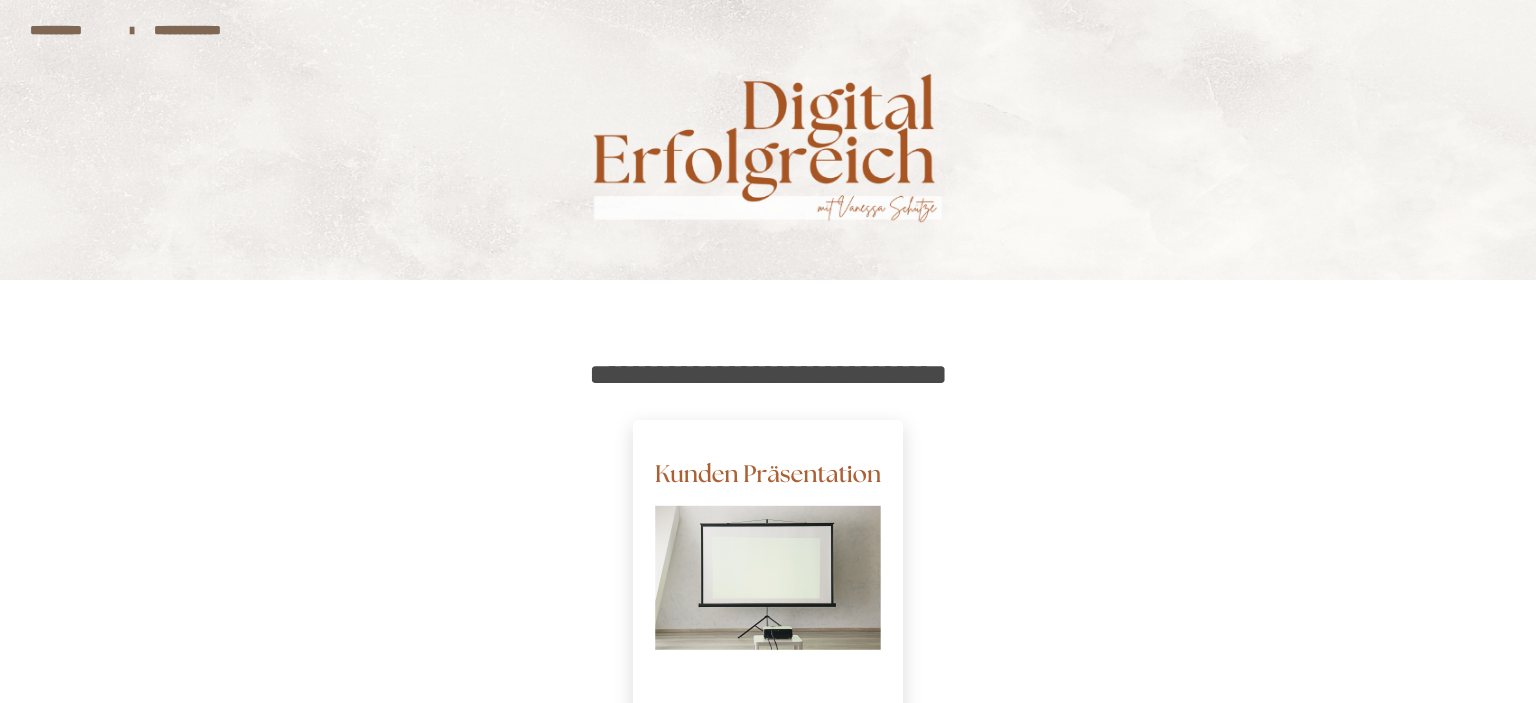 scroll, scrollTop: 200, scrollLeft: 0, axis: vertical 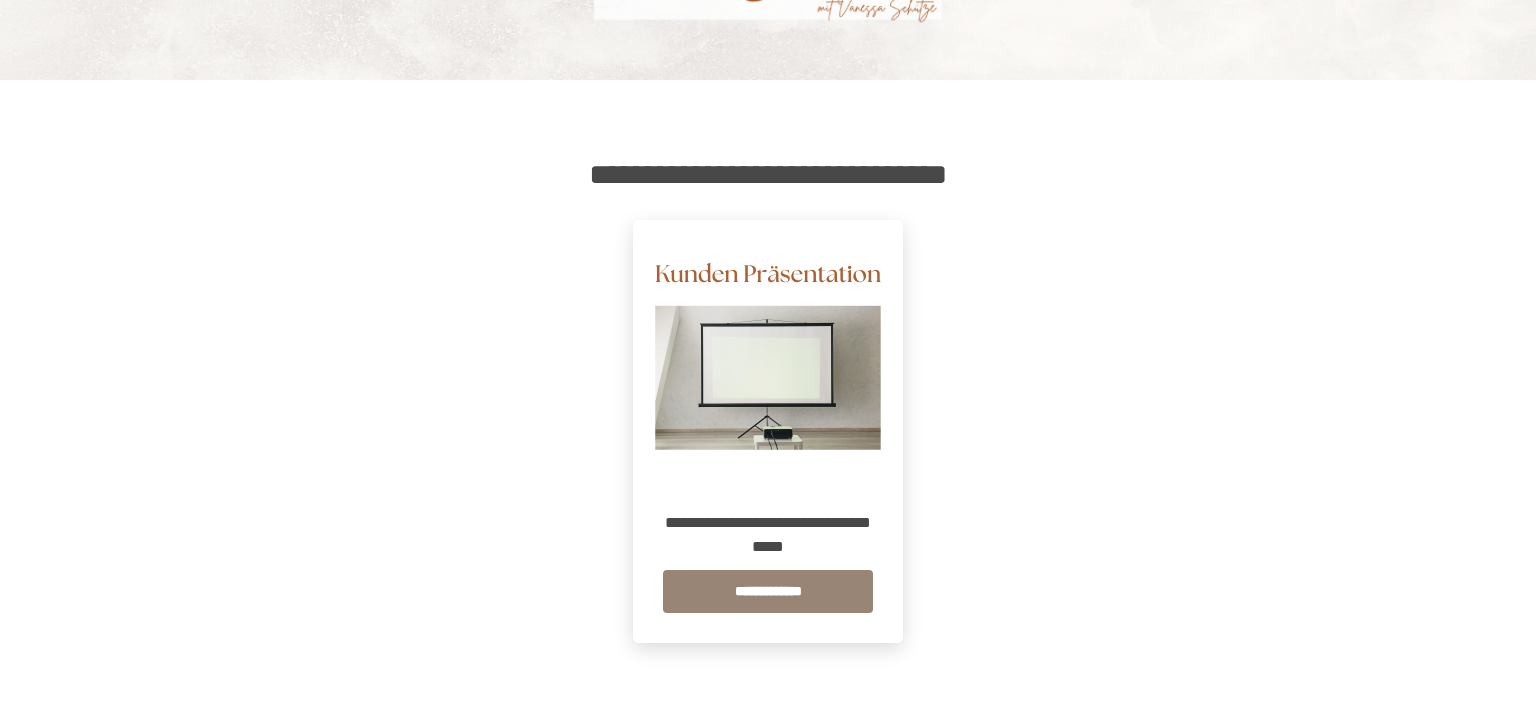 click on "**********" at bounding box center [768, 591] 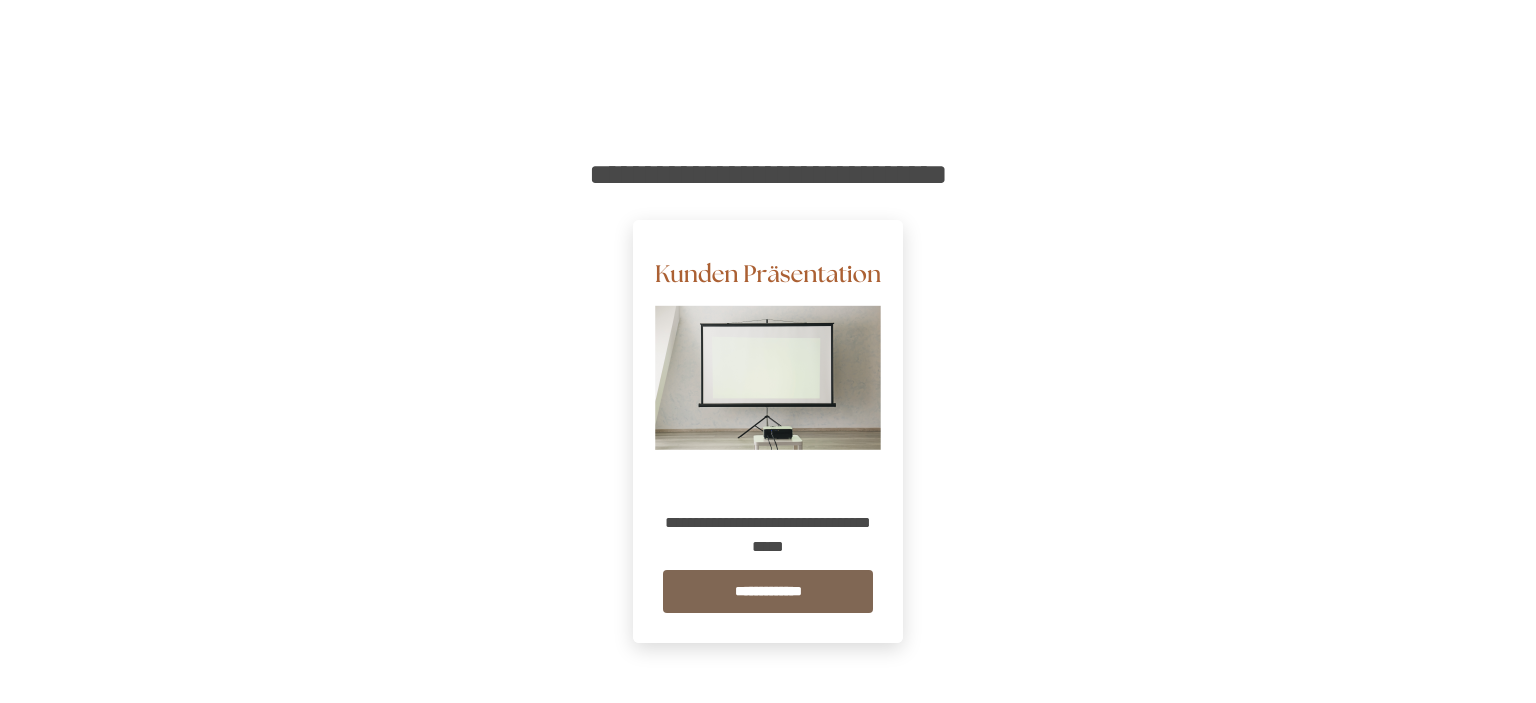 scroll, scrollTop: 0, scrollLeft: 0, axis: both 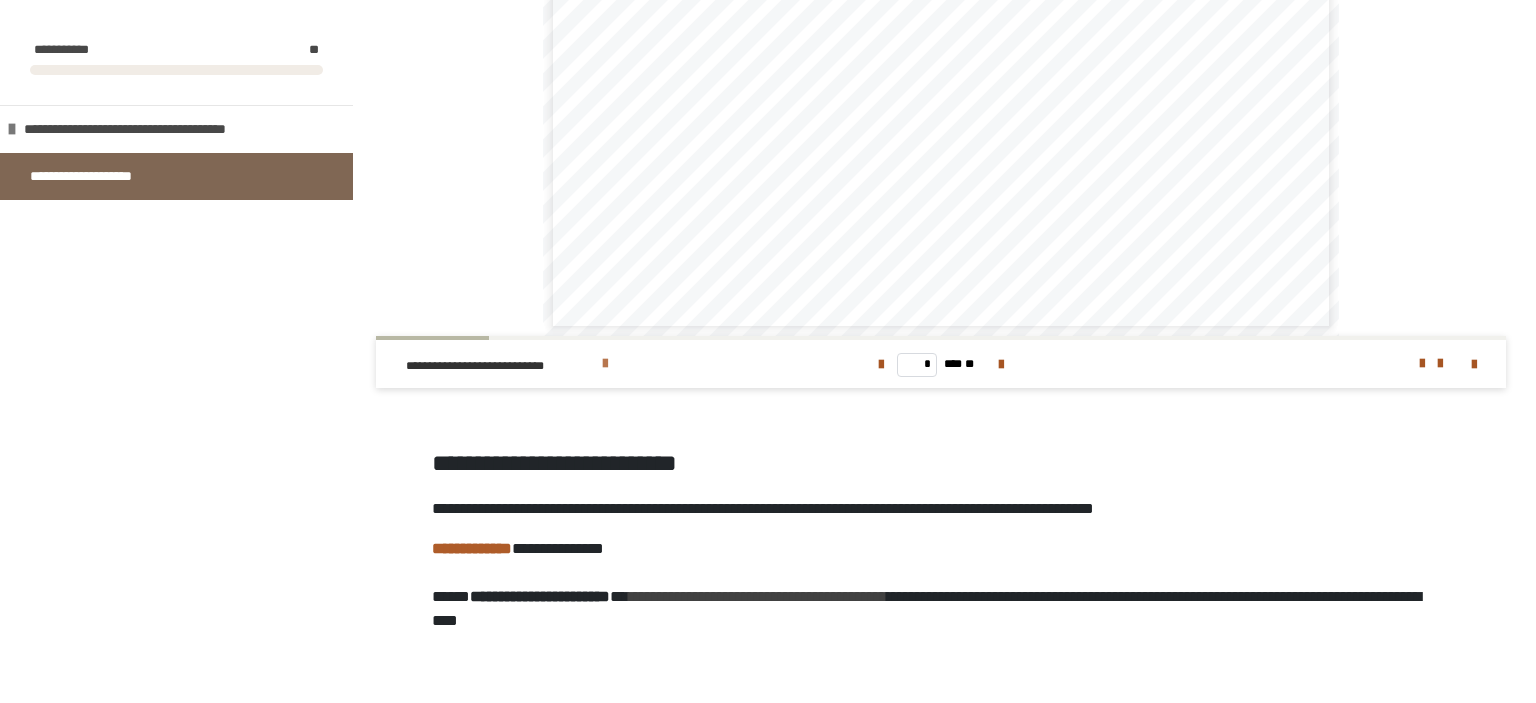 click on "**********" at bounding box center (600, 364) 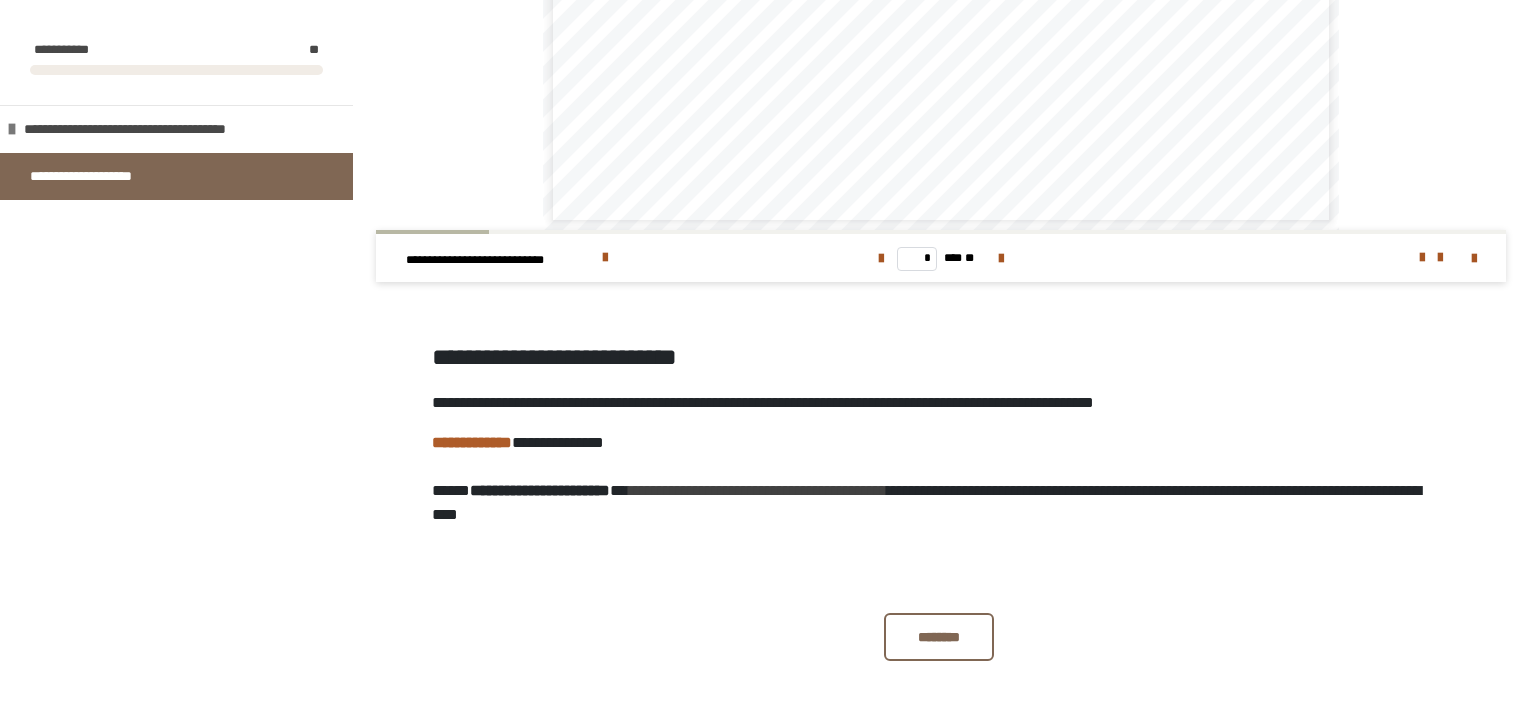scroll, scrollTop: 547, scrollLeft: 0, axis: vertical 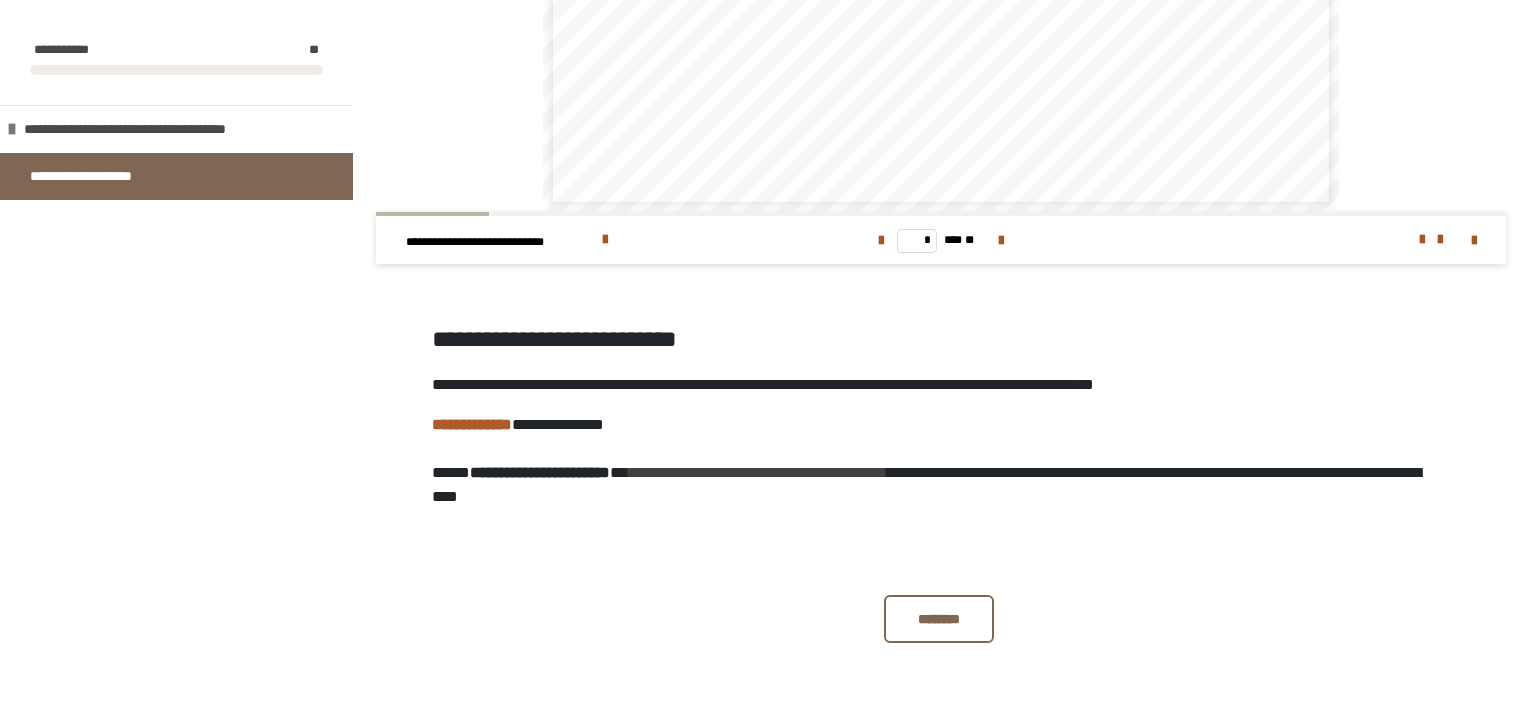 click on "**********" at bounding box center [472, 424] 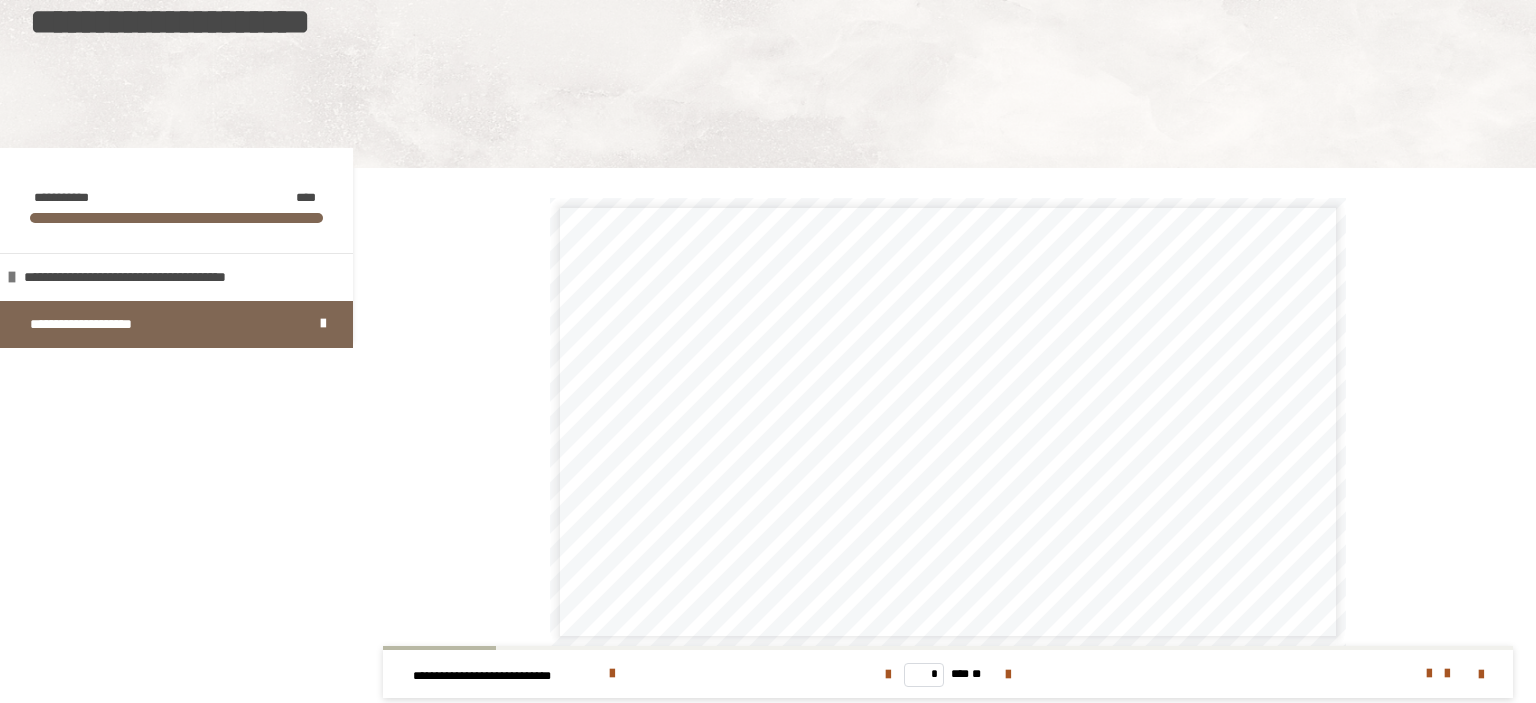scroll, scrollTop: 0, scrollLeft: 0, axis: both 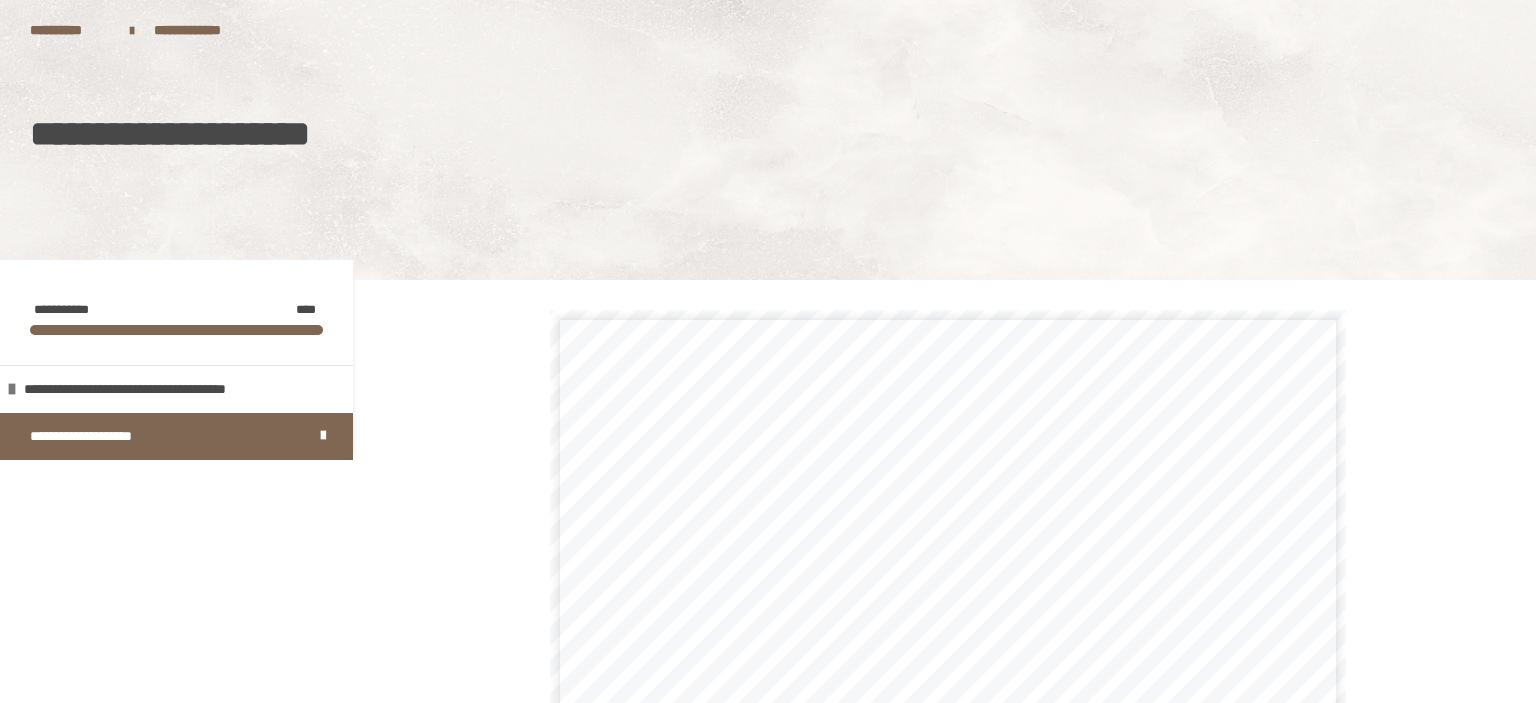 click on "**********" at bounding box center [141, 40] 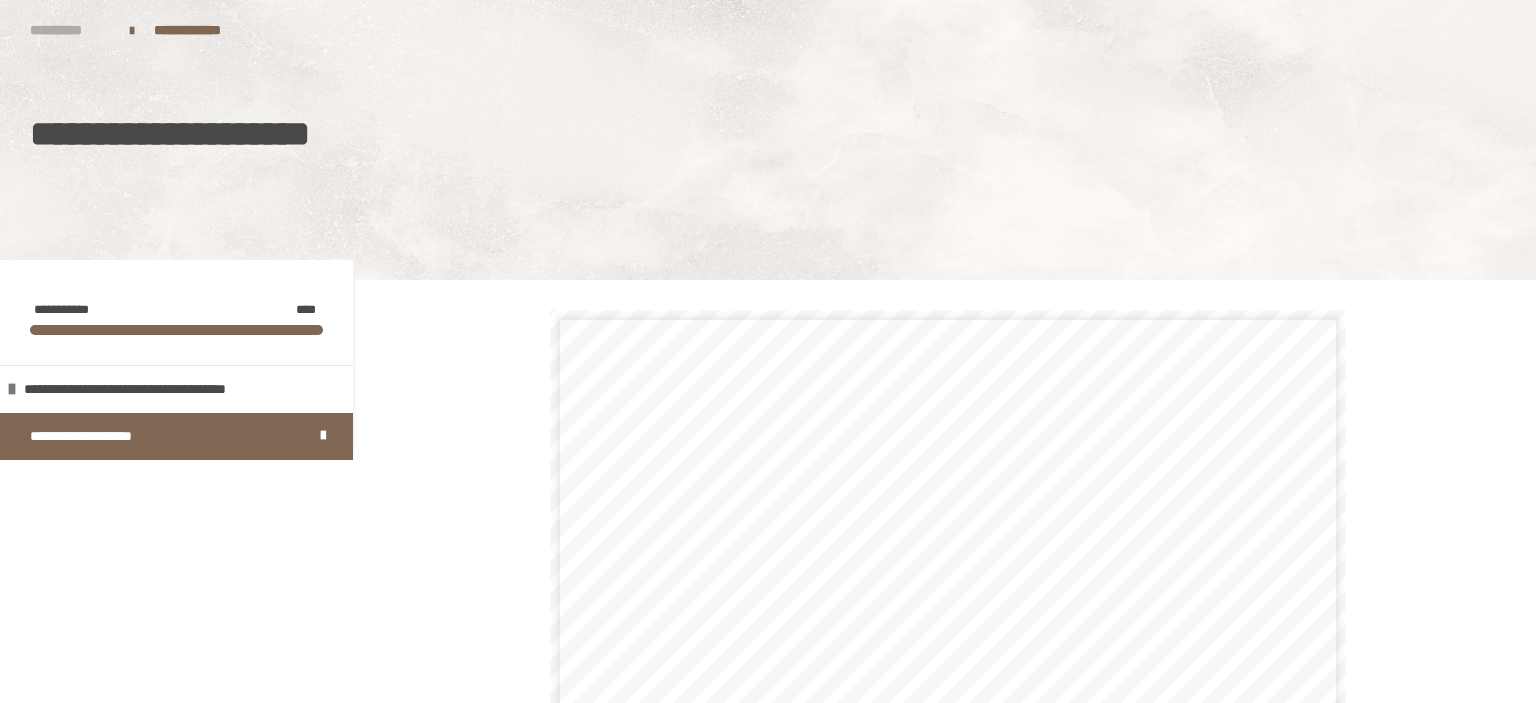 click on "**********" at bounding box center [70, 30] 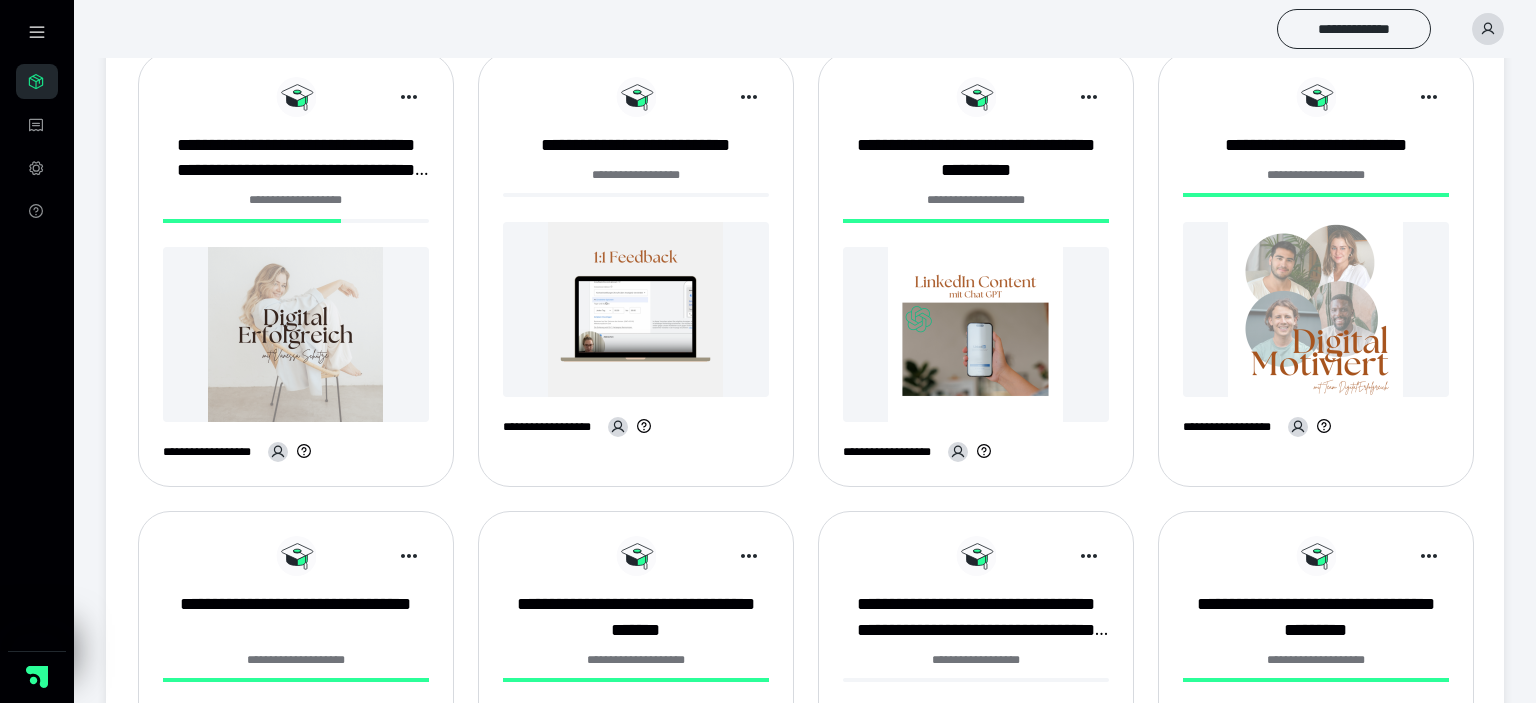 scroll, scrollTop: 158, scrollLeft: 0, axis: vertical 